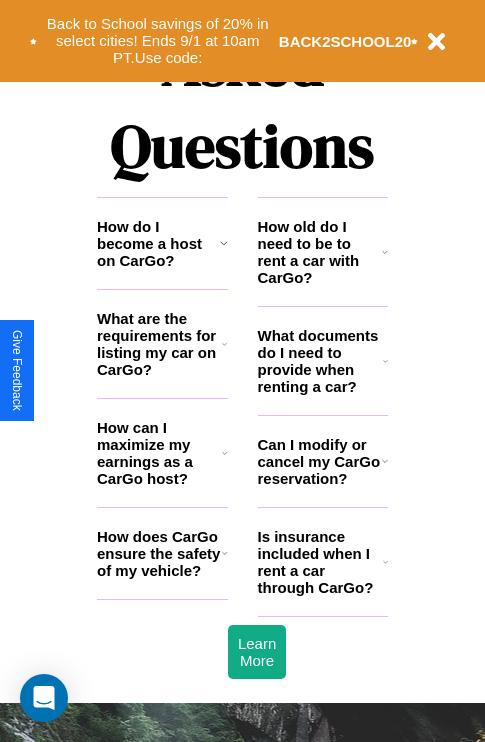 scroll, scrollTop: 2423, scrollLeft: 0, axis: vertical 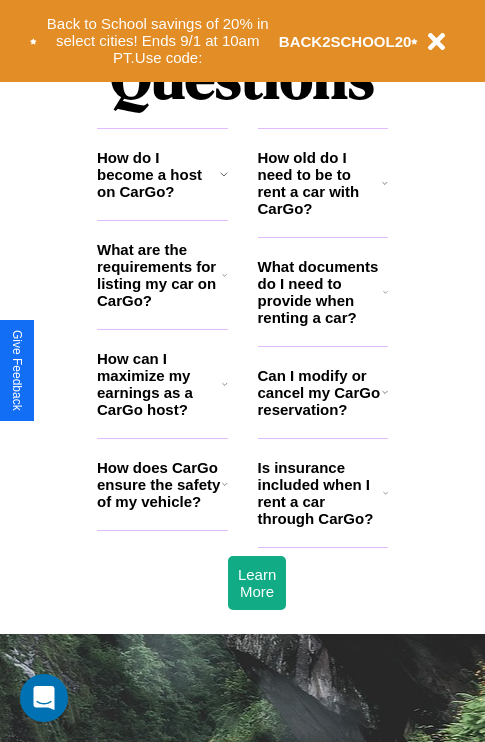 click on "Can I modify or cancel my CarGo reservation?" at bounding box center [320, 392] 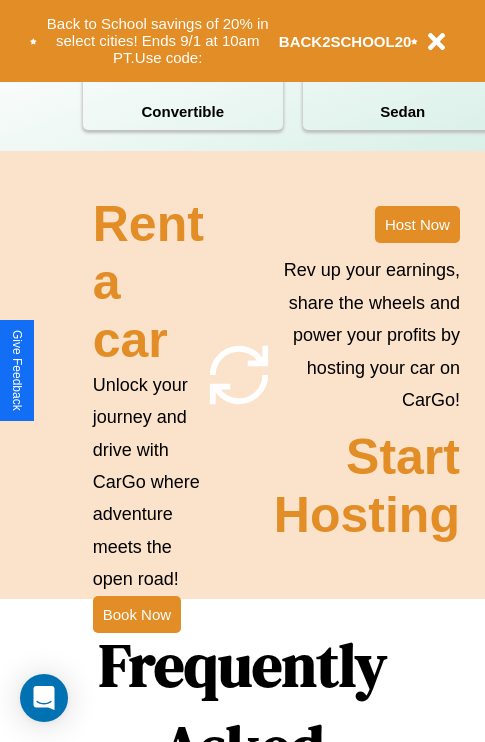 scroll, scrollTop: 1558, scrollLeft: 0, axis: vertical 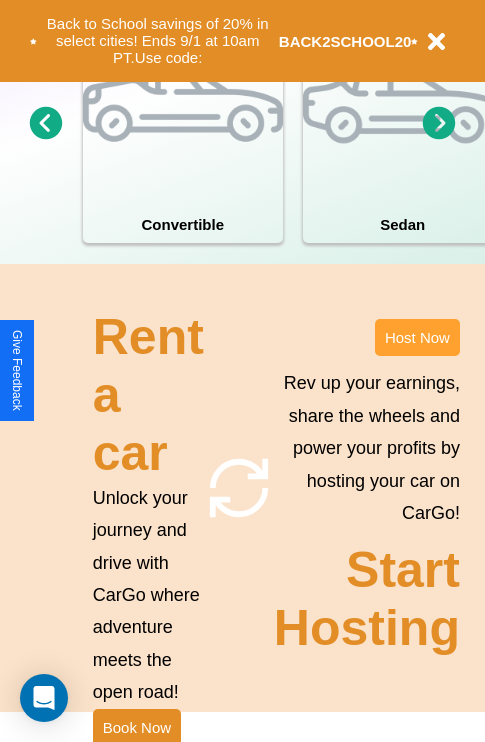 click on "Host Now" at bounding box center (417, 337) 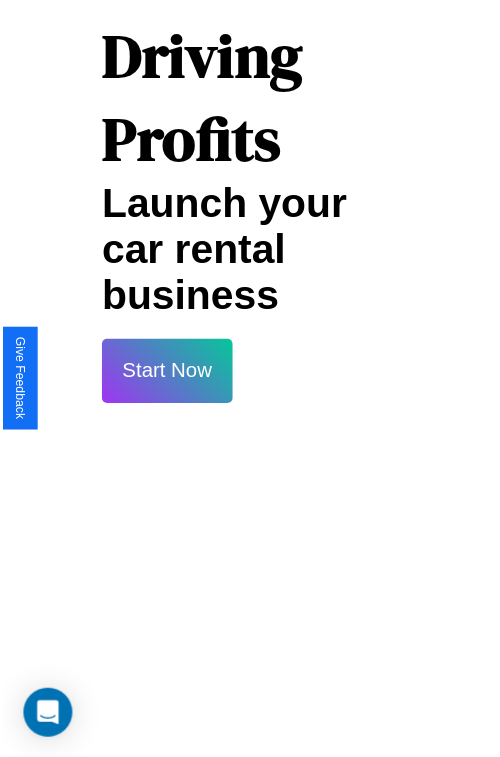 scroll, scrollTop: 35, scrollLeft: 0, axis: vertical 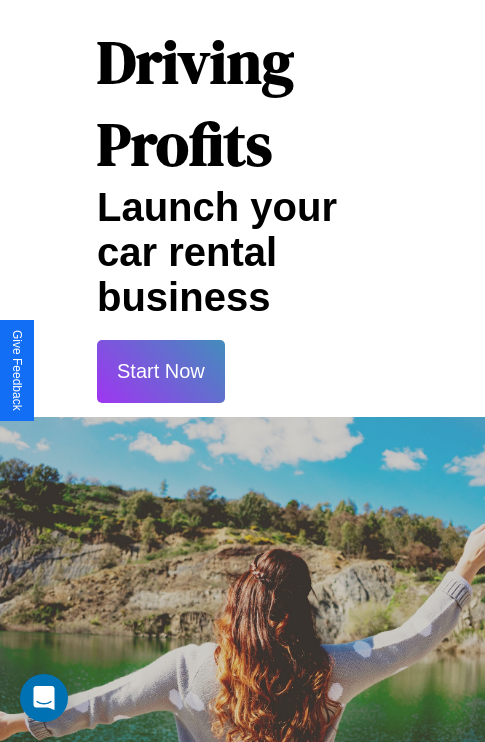 click on "Start Now" at bounding box center [161, 371] 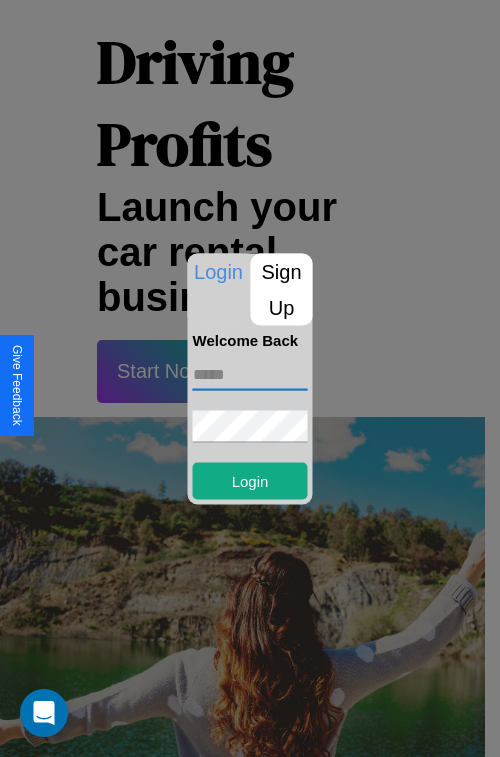 click at bounding box center (250, 374) 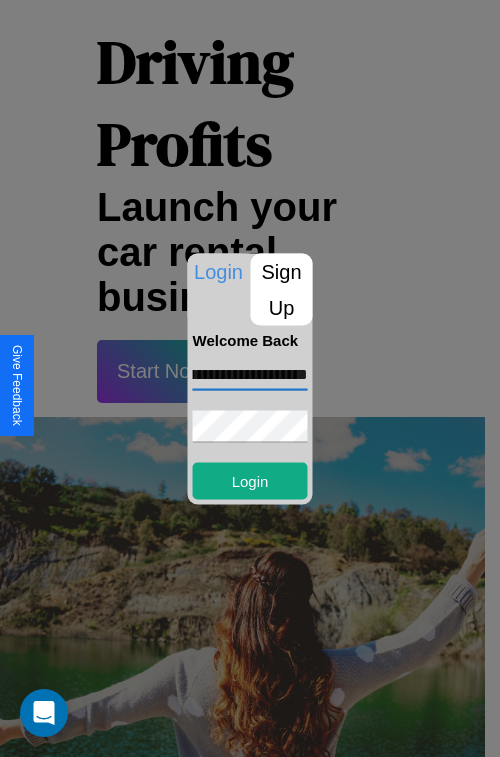 scroll, scrollTop: 0, scrollLeft: 77, axis: horizontal 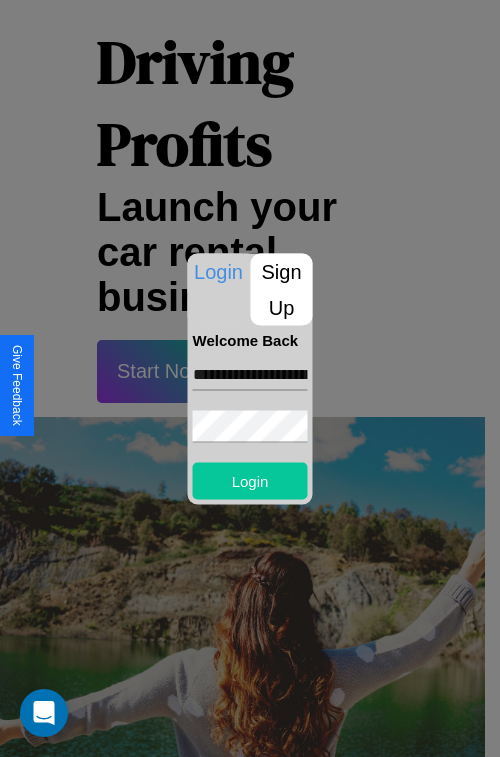 click on "Login" at bounding box center (250, 480) 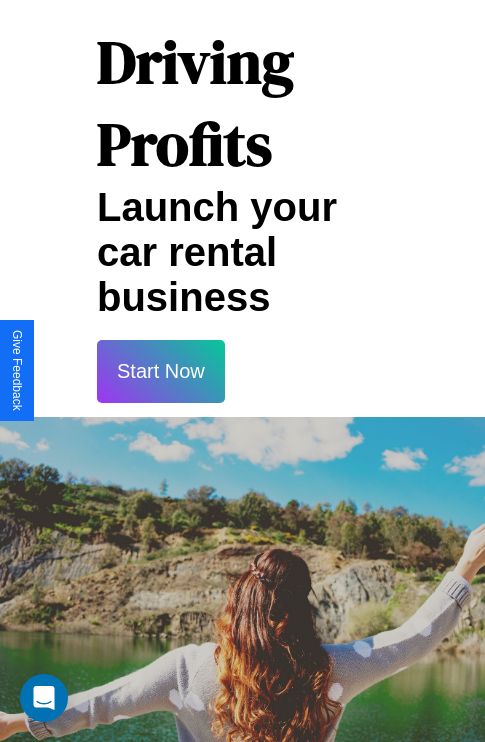 scroll, scrollTop: 37, scrollLeft: 0, axis: vertical 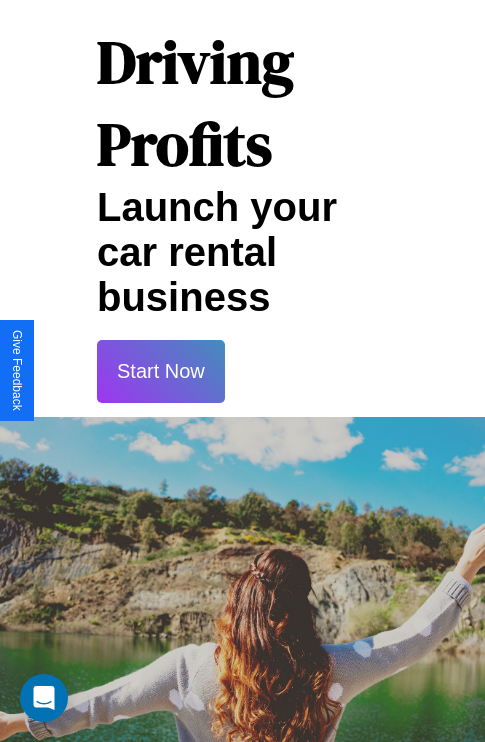 click on "Start Now" at bounding box center [161, 371] 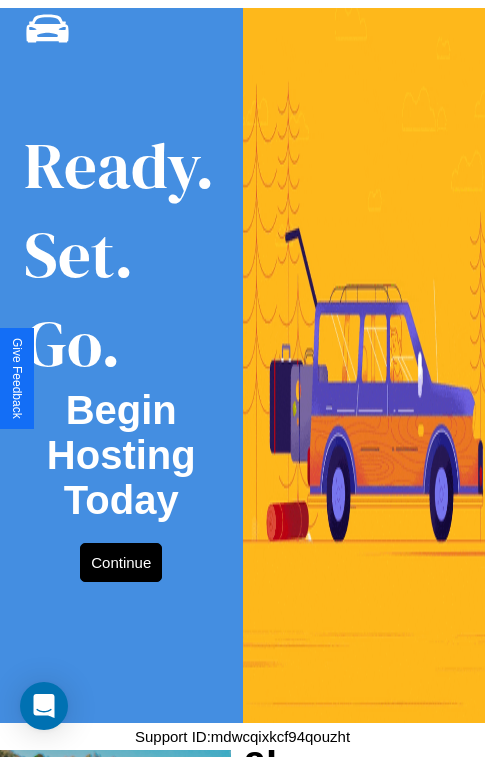 scroll, scrollTop: 0, scrollLeft: 0, axis: both 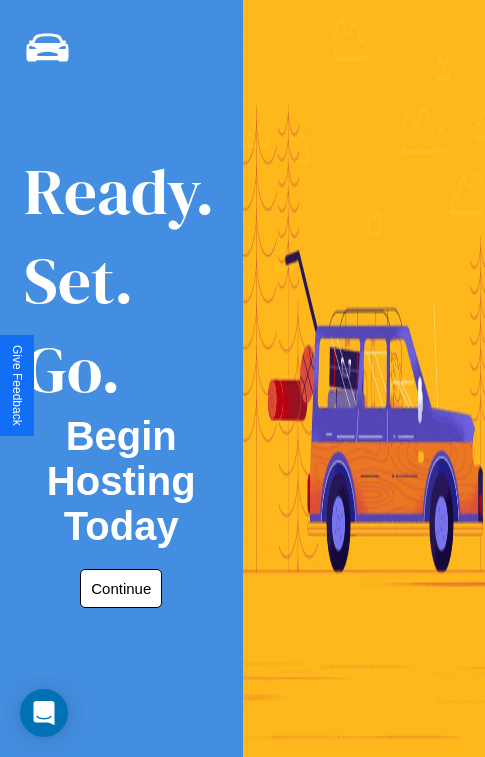 click on "Continue" at bounding box center (121, 588) 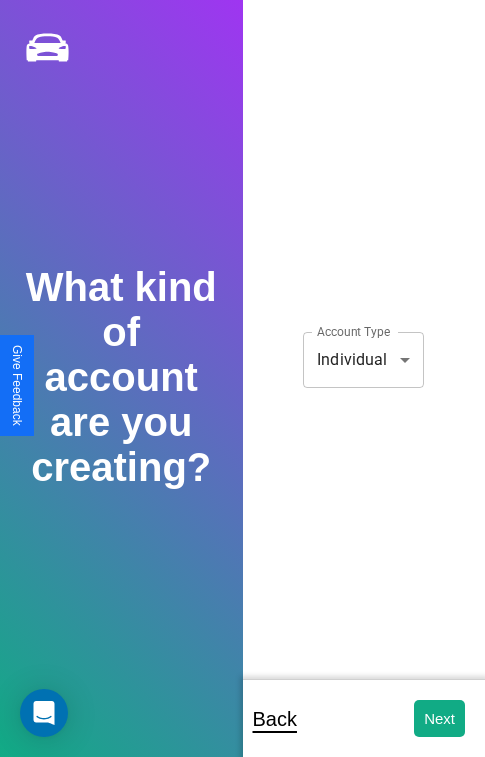 click on "**********" at bounding box center (242, 392) 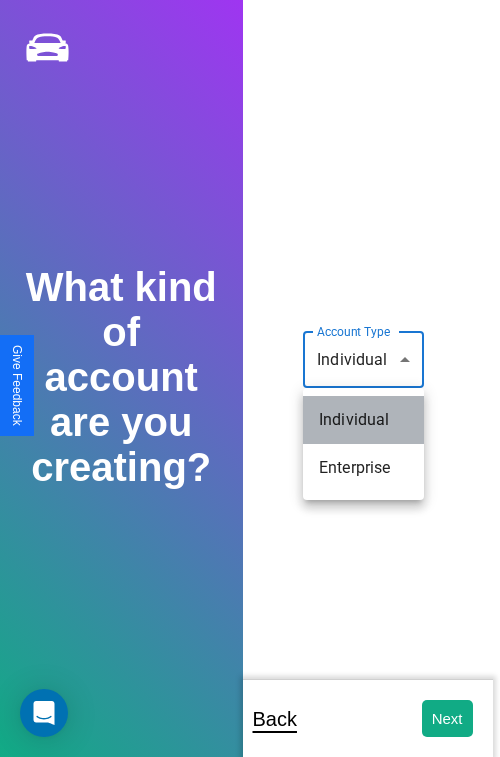 click on "Individual" at bounding box center (363, 420) 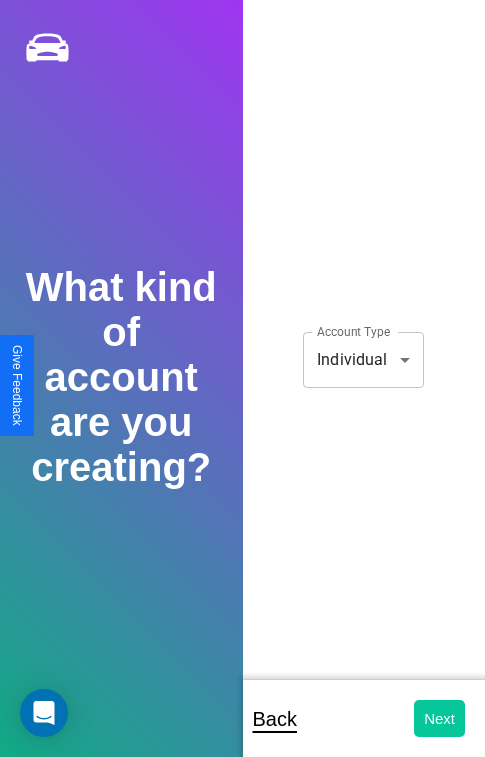 click on "Next" at bounding box center (439, 718) 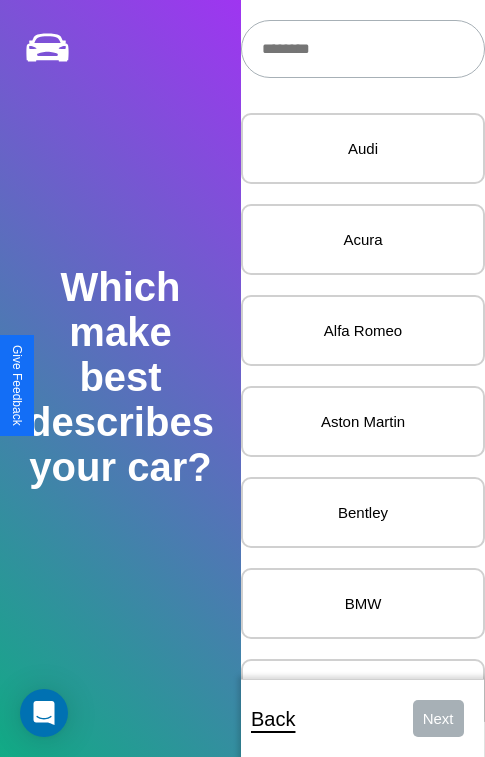 scroll, scrollTop: 27, scrollLeft: 0, axis: vertical 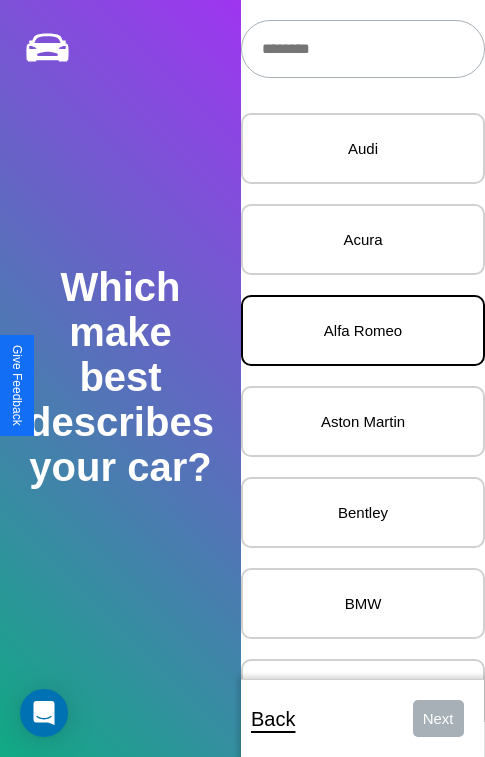 click on "Alfa Romeo" at bounding box center [363, 330] 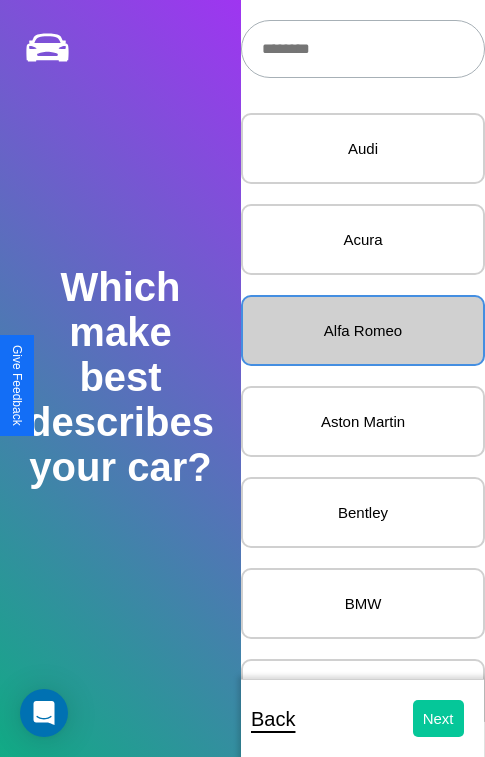 click on "Next" at bounding box center [438, 718] 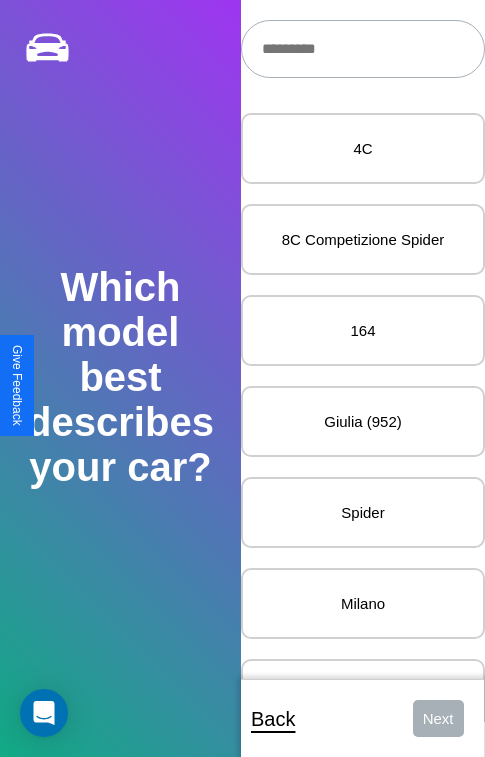 scroll, scrollTop: 27, scrollLeft: 0, axis: vertical 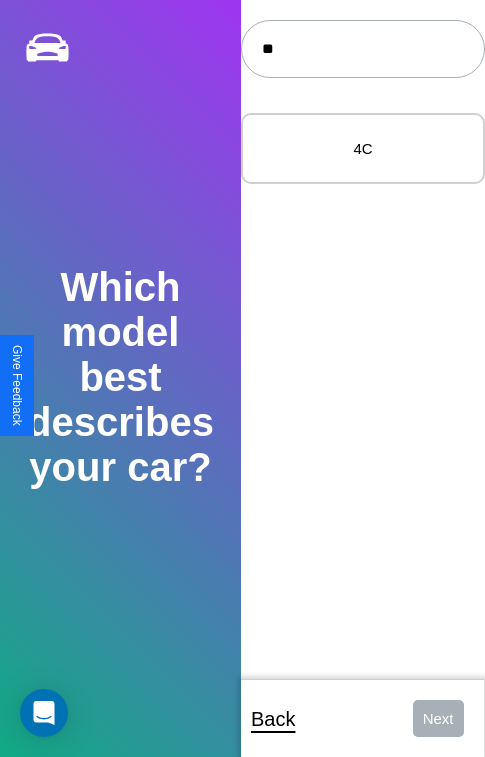 type on "**" 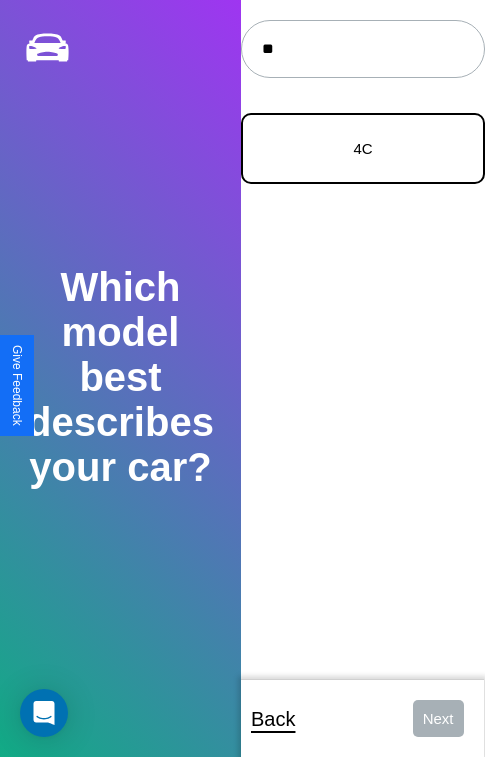 click on "4C" at bounding box center (363, 148) 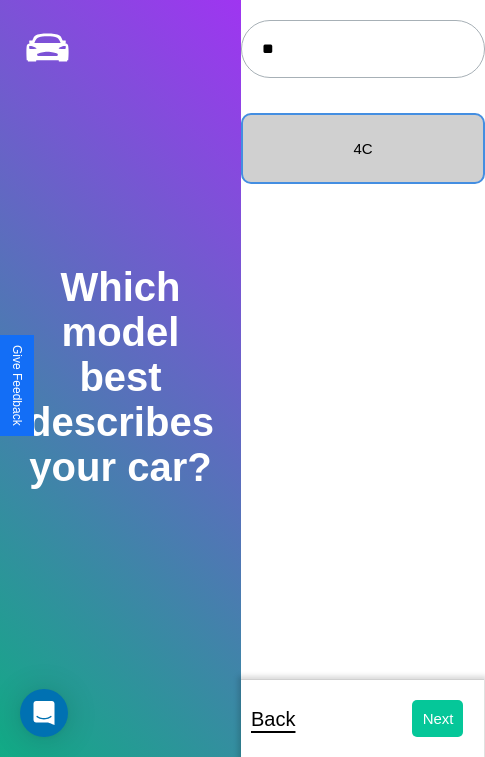 click on "Next" at bounding box center [438, 718] 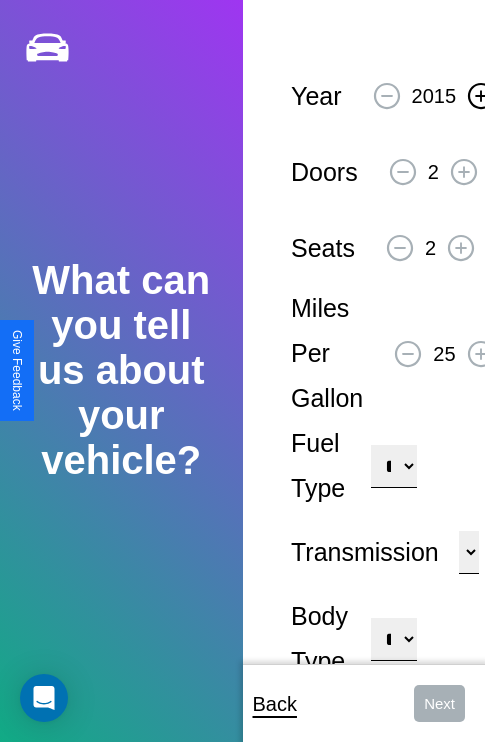 click 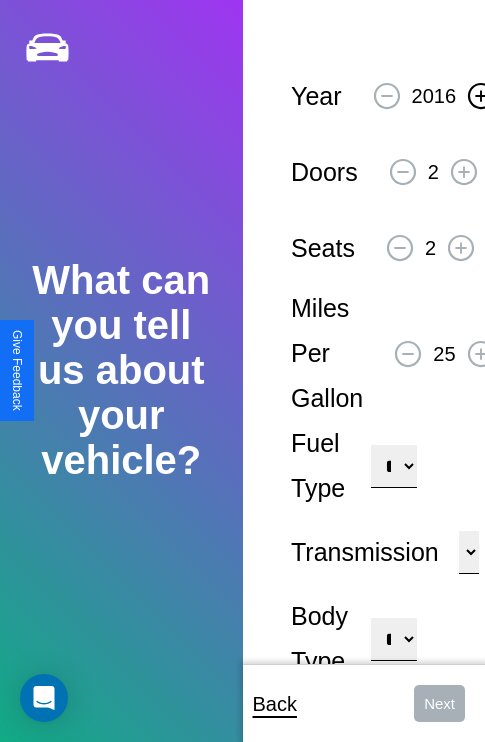 click 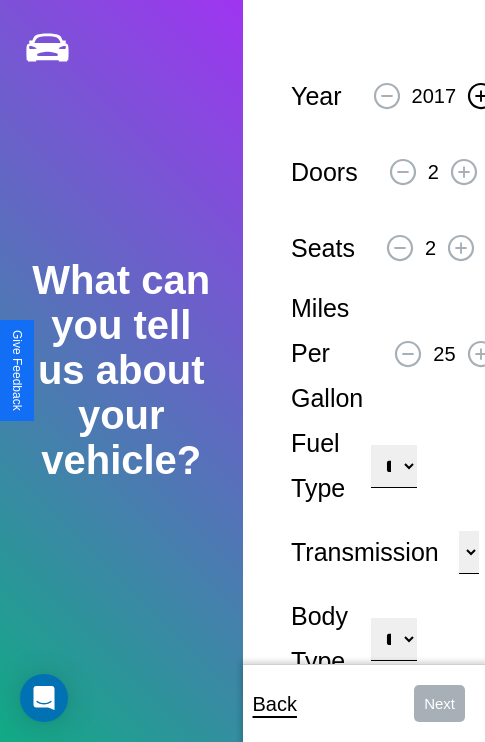click 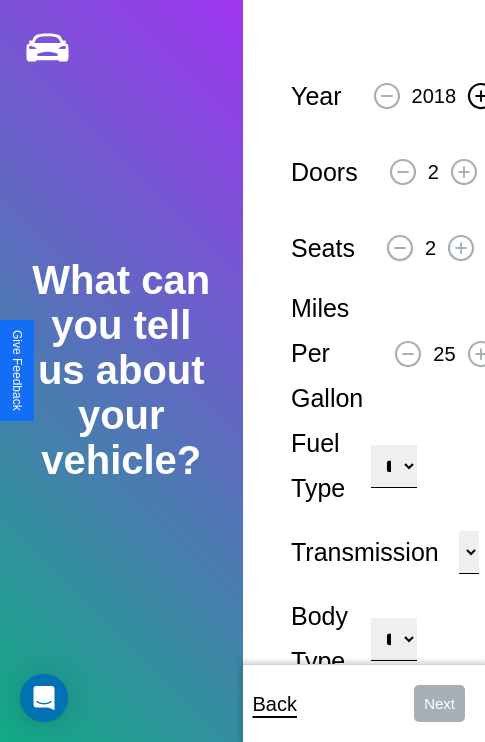 click 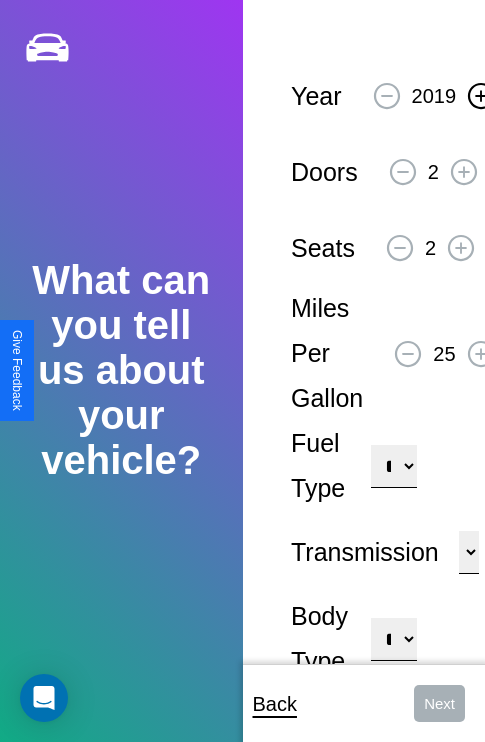 click 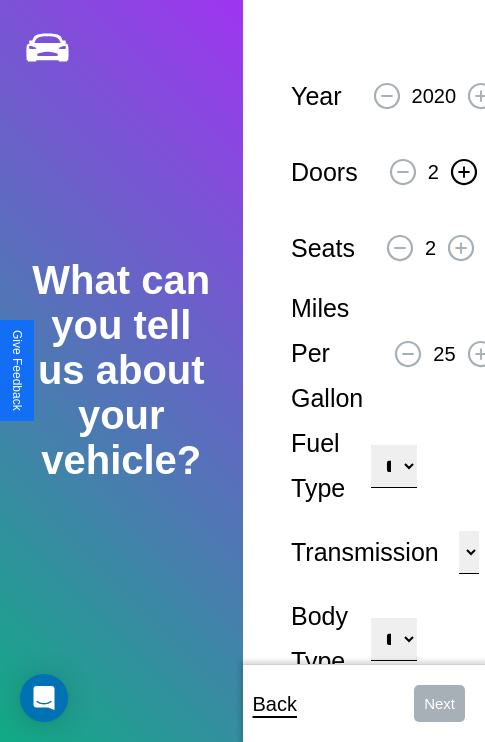 click 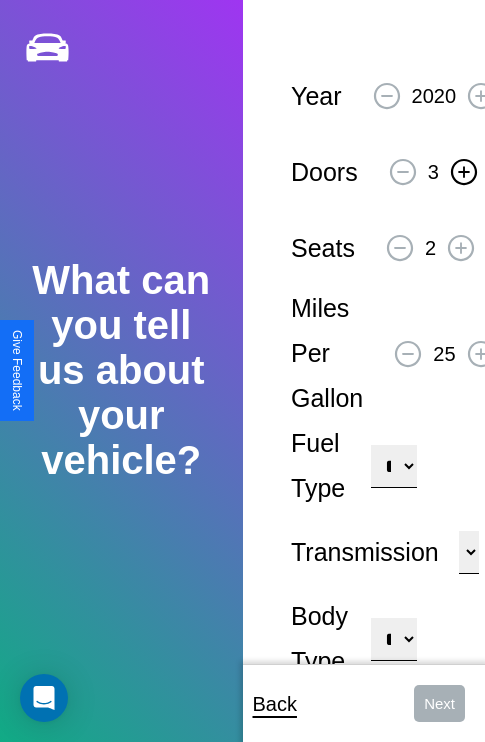 click 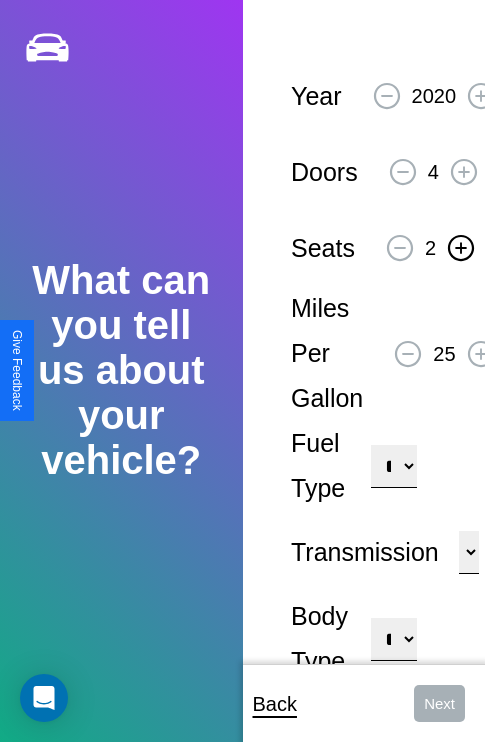 click 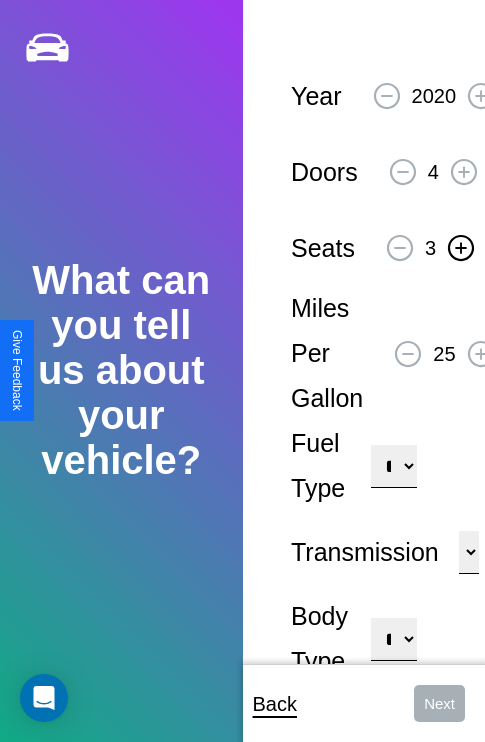 click 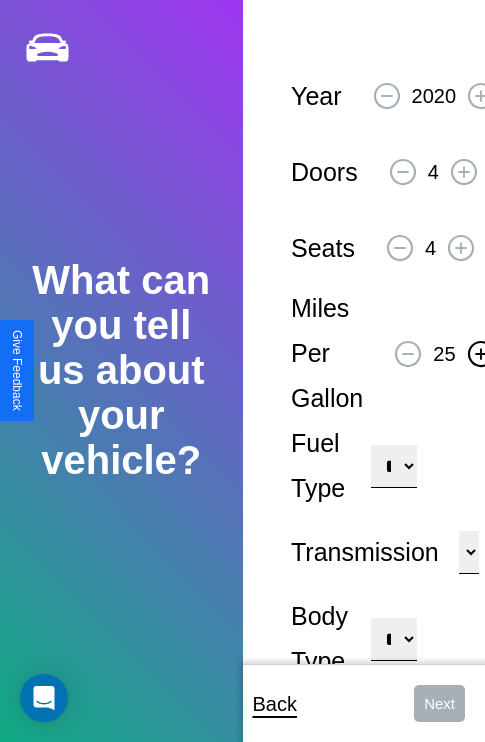 click 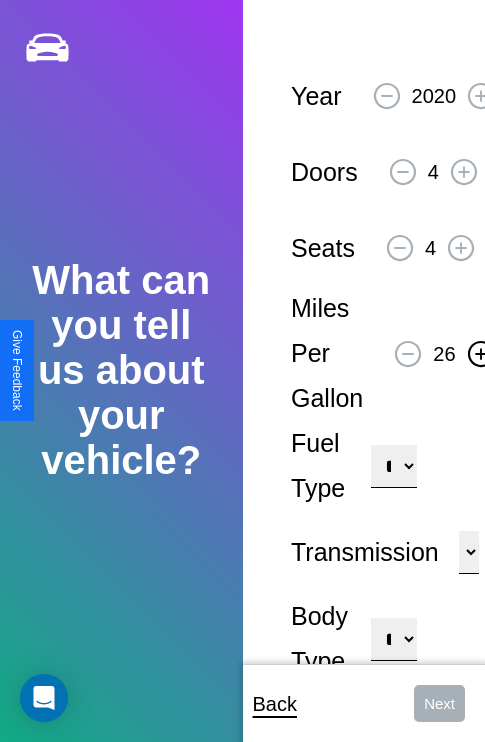 click 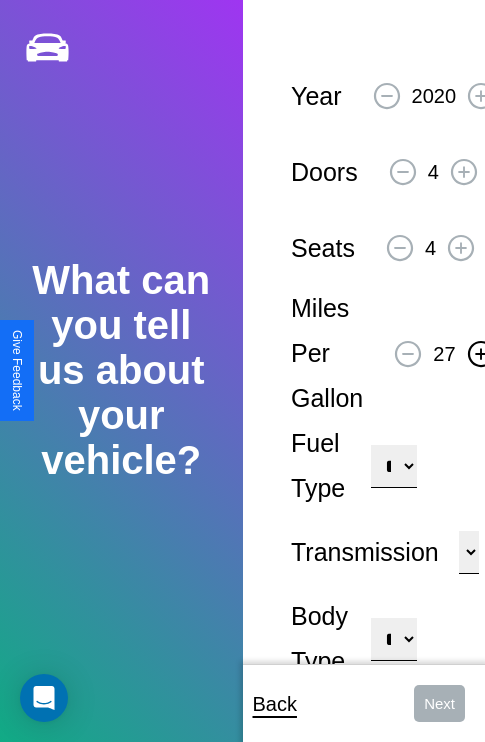 click 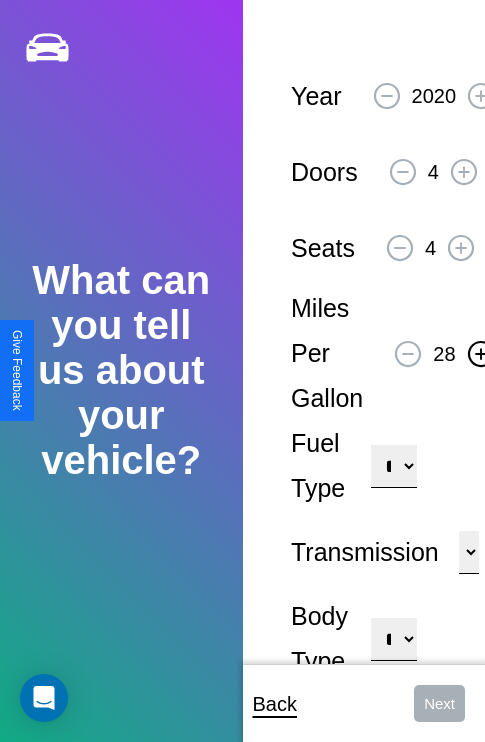 click 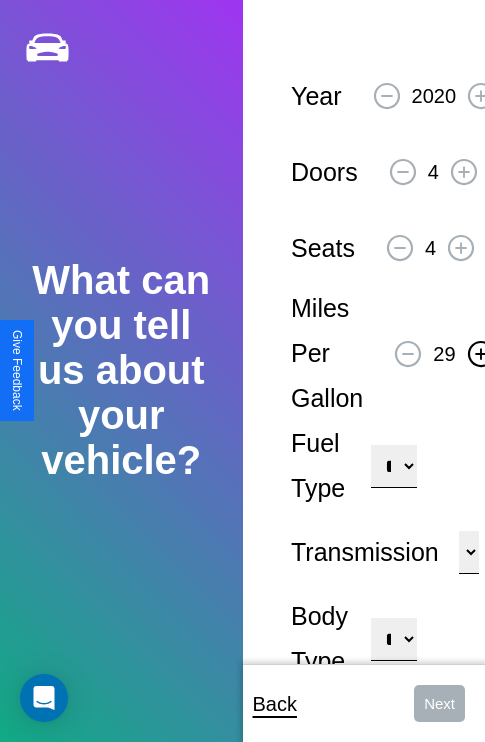 click 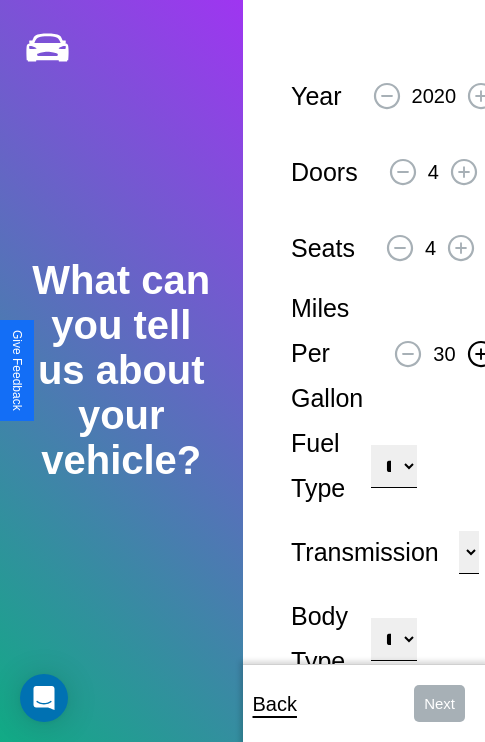 click 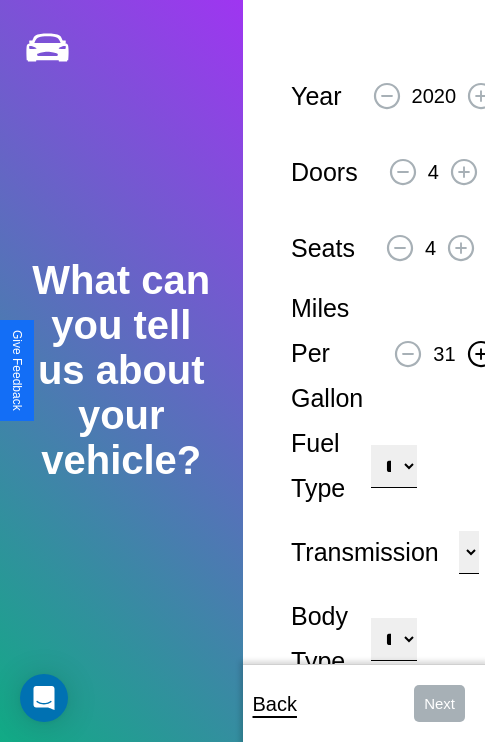 click 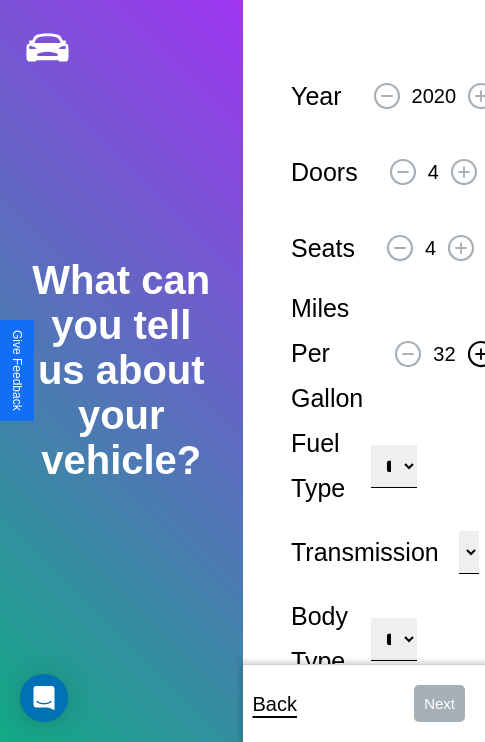 click 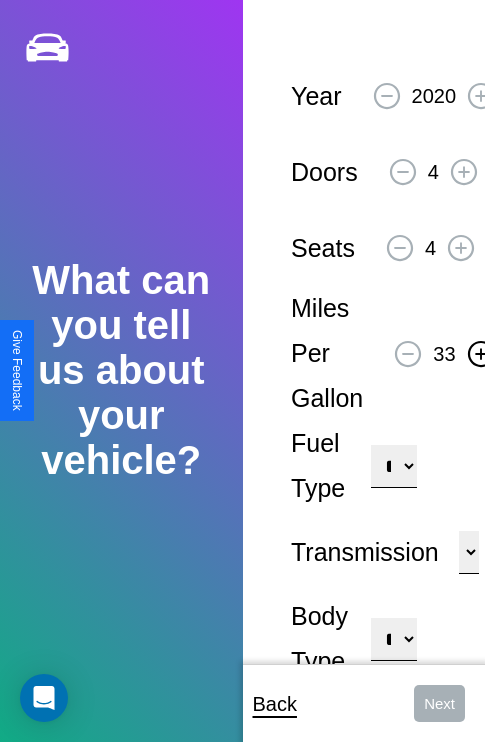click 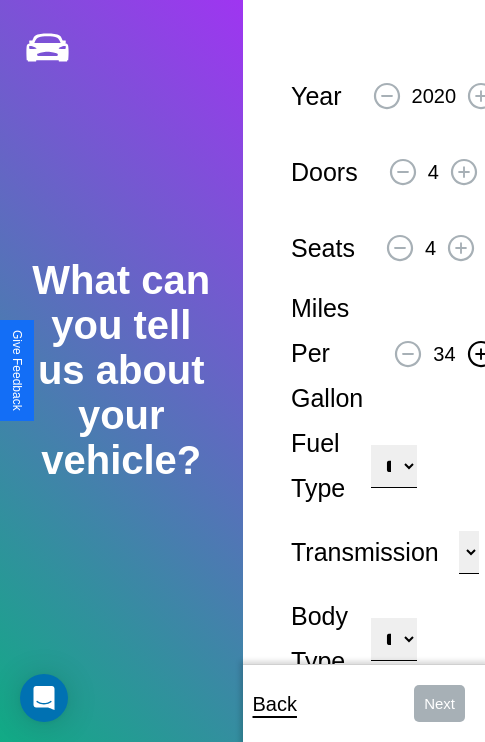 click on "**********" at bounding box center [393, 466] 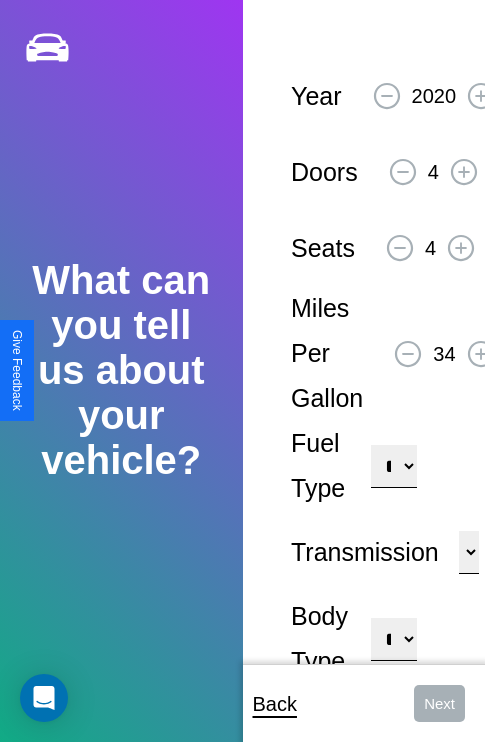 select on "********" 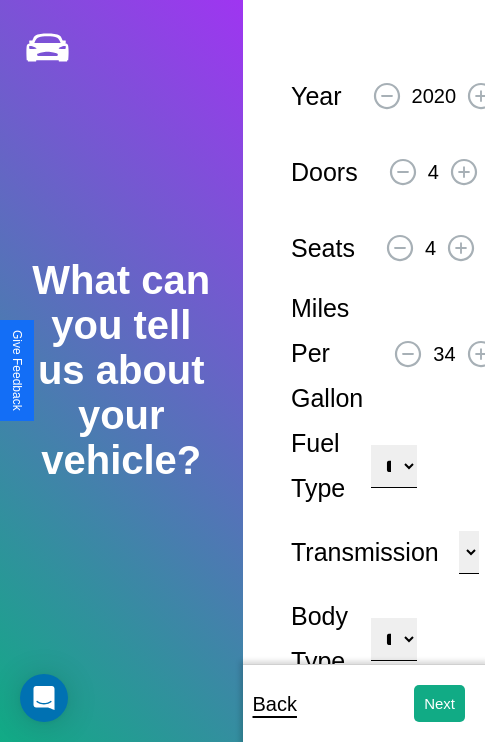 click on "**********" at bounding box center (393, 639) 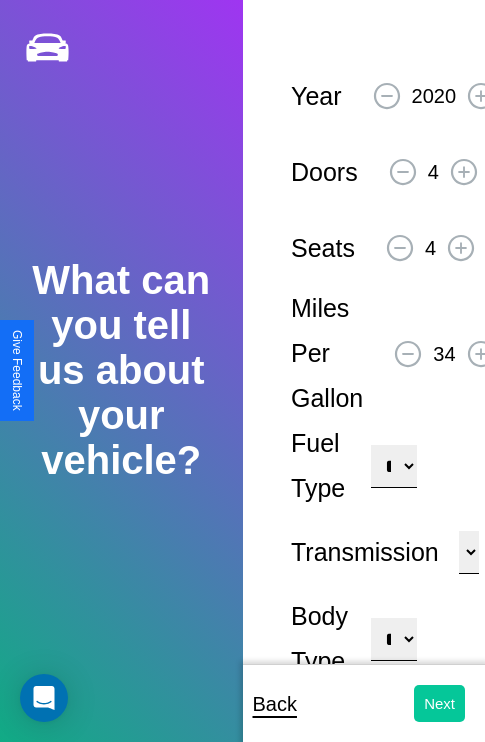 click on "Next" at bounding box center [439, 703] 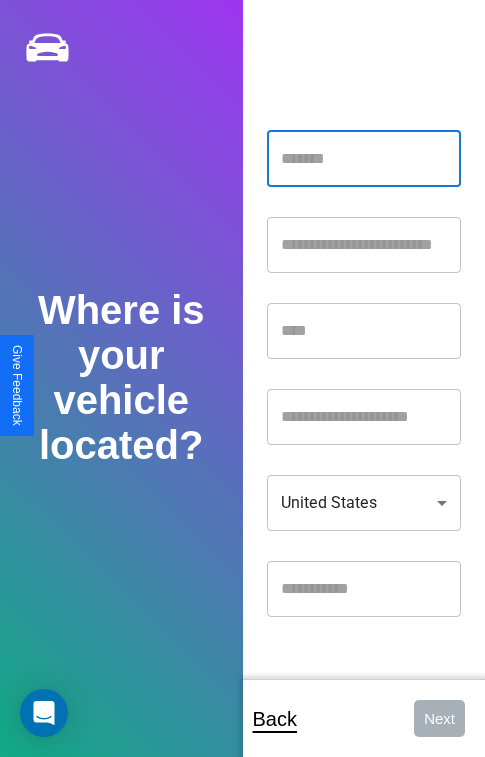 click at bounding box center [364, 159] 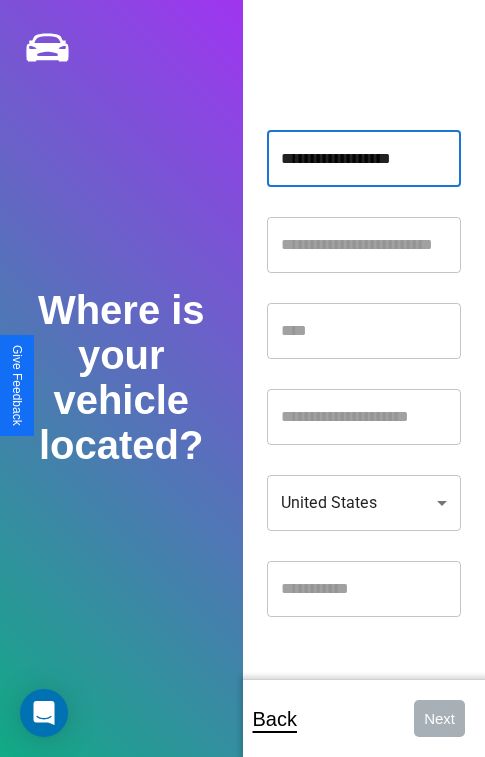 type on "**********" 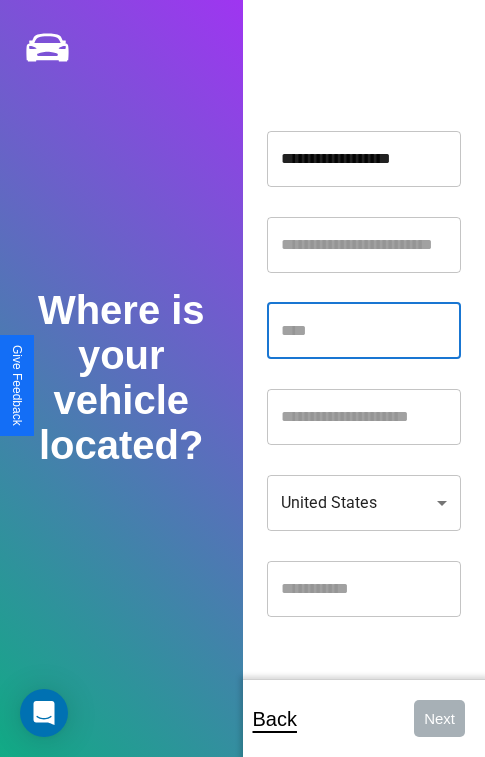 click at bounding box center [364, 331] 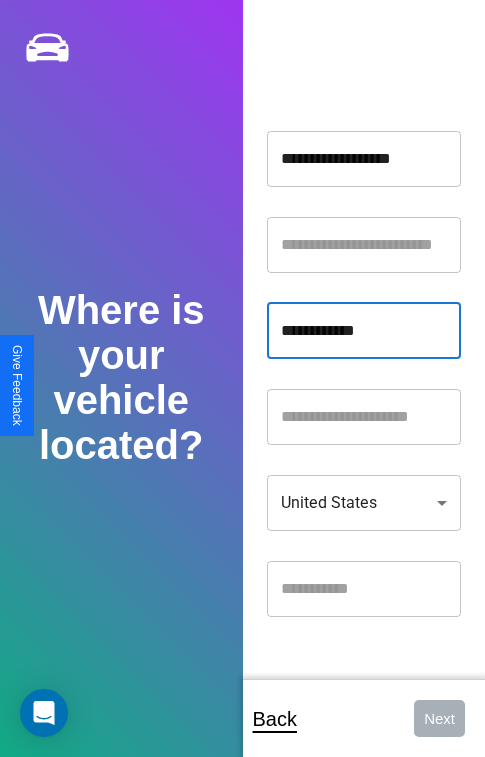 type on "**********" 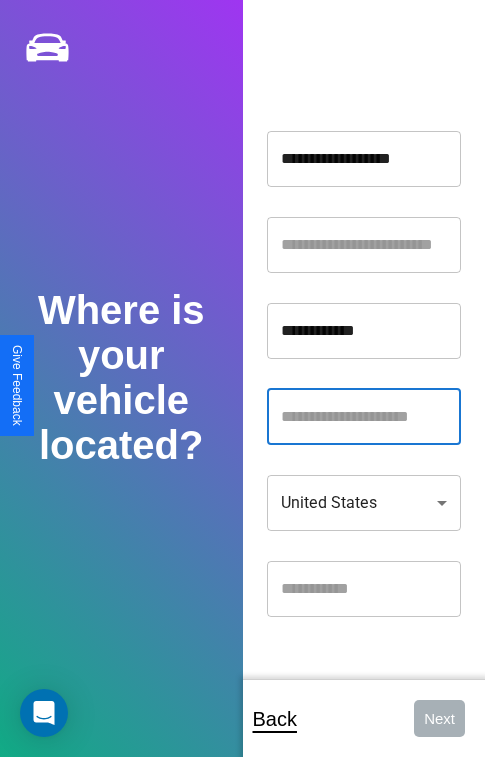 click at bounding box center [364, 417] 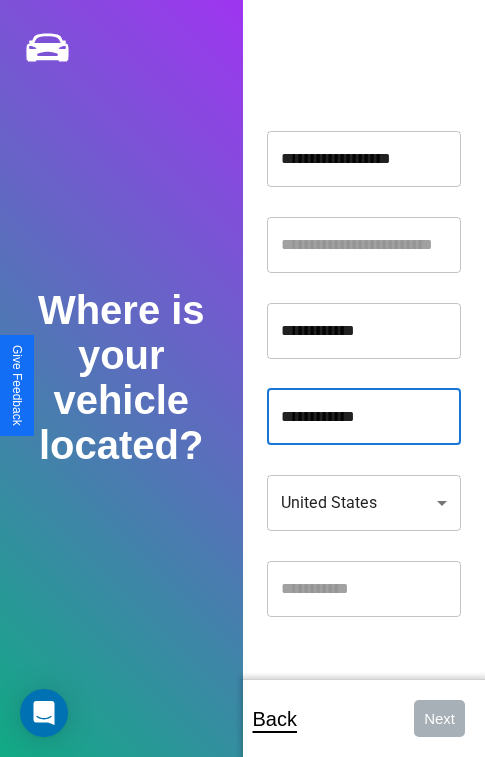 type on "**********" 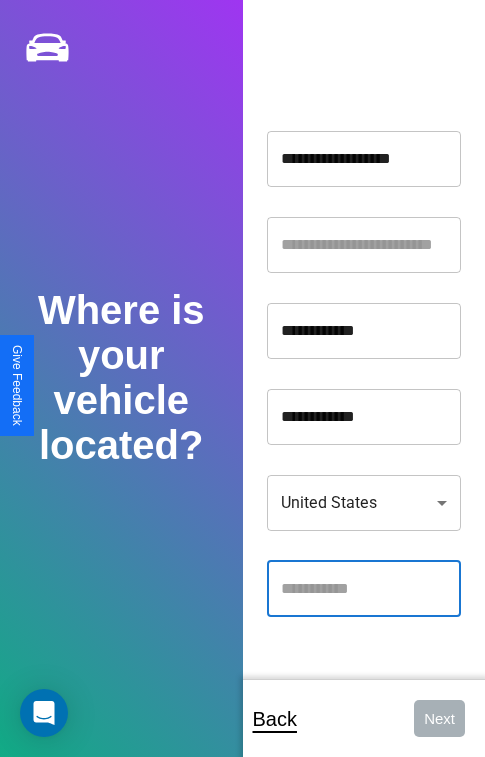 click at bounding box center [364, 589] 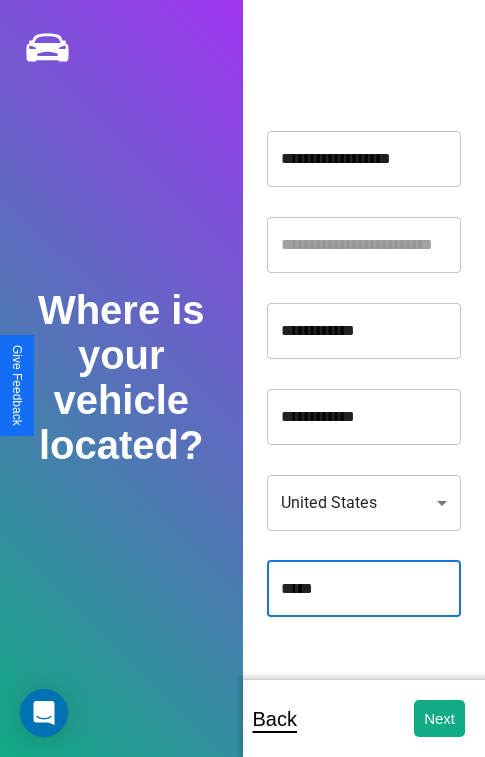type on "*****" 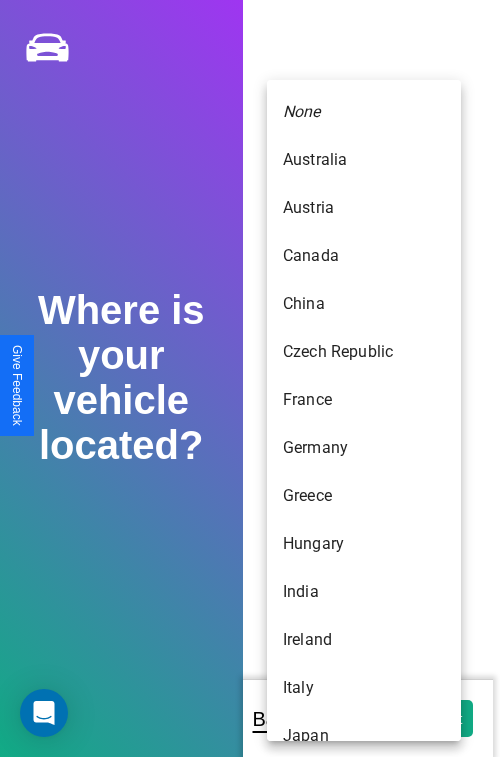 click on "United States" at bounding box center (364, 1168) 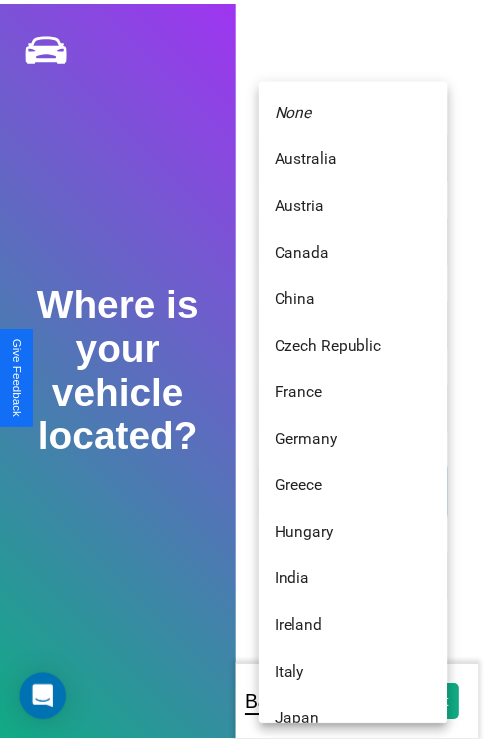 scroll, scrollTop: 459, scrollLeft: 0, axis: vertical 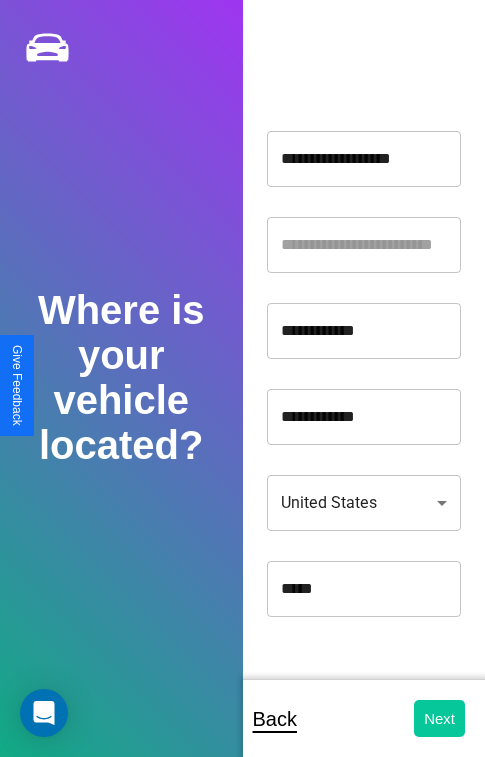 click on "Next" at bounding box center (439, 718) 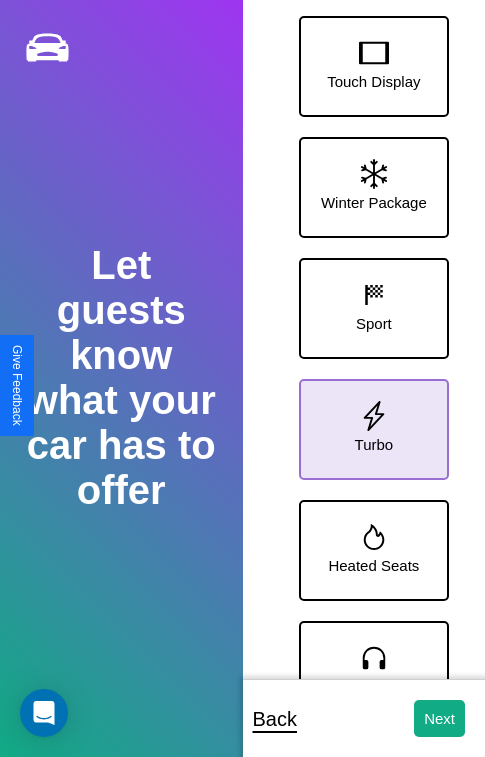 click 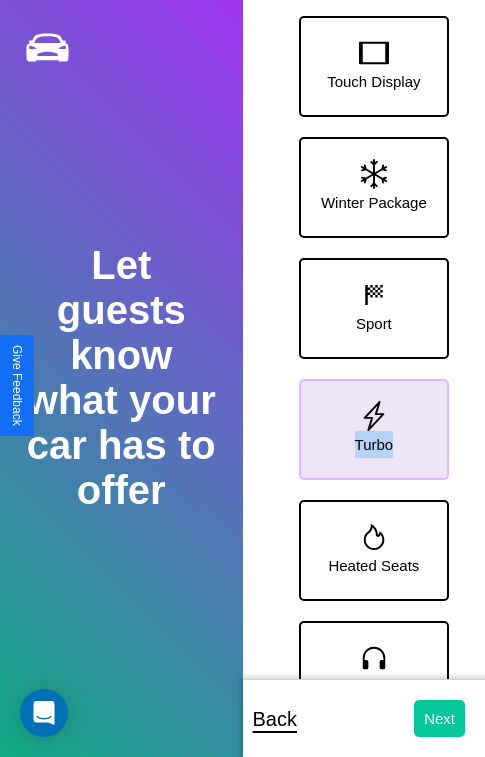 click on "Next" at bounding box center (439, 718) 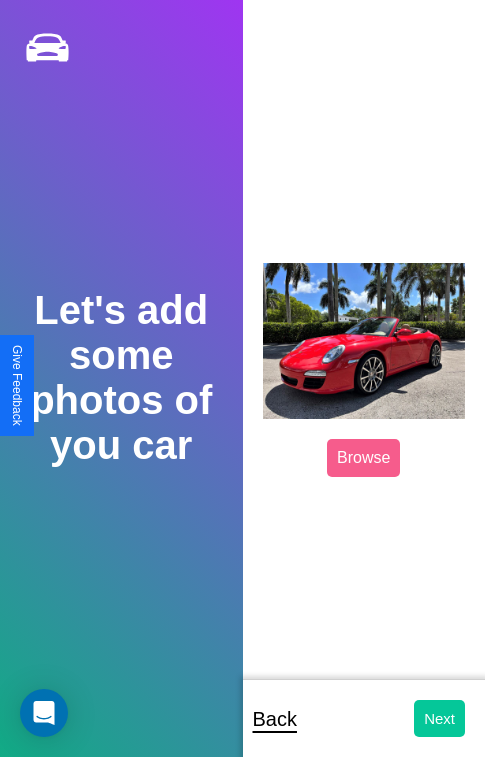 click on "Next" at bounding box center (439, 718) 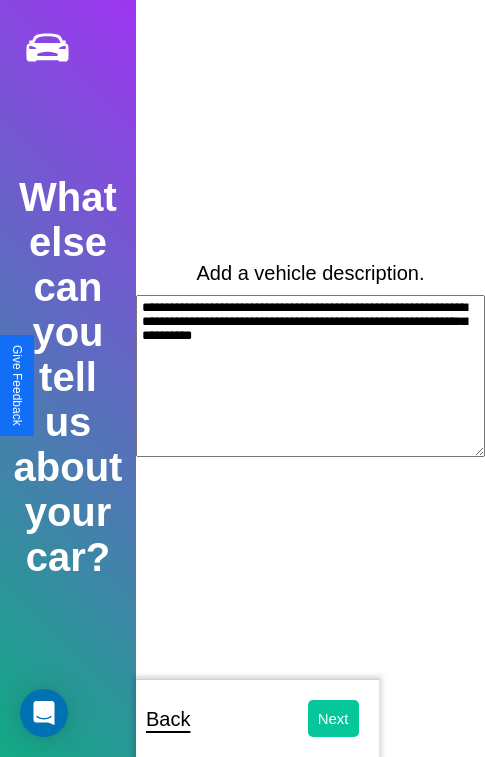 type on "**********" 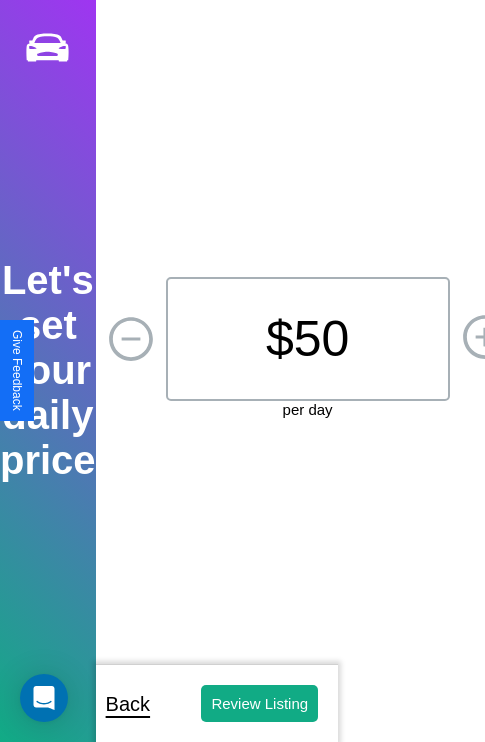 click on "$ 50" at bounding box center [308, 339] 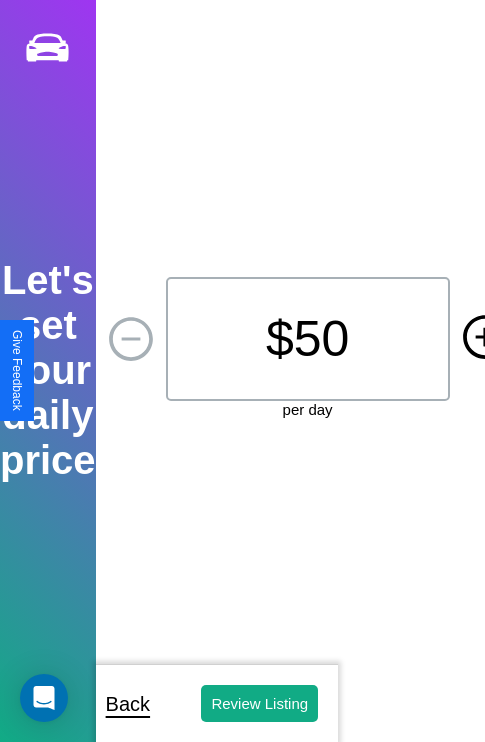 click 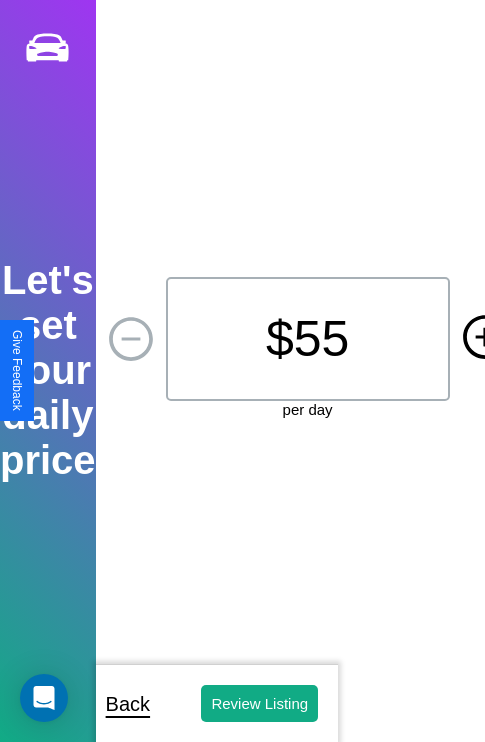click 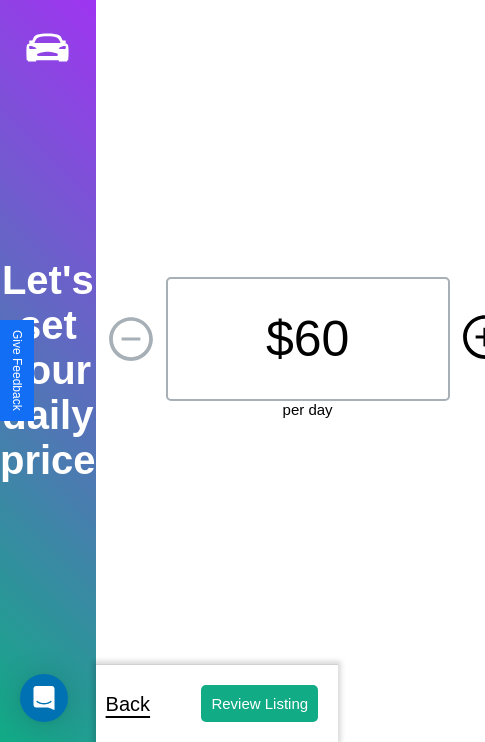 click 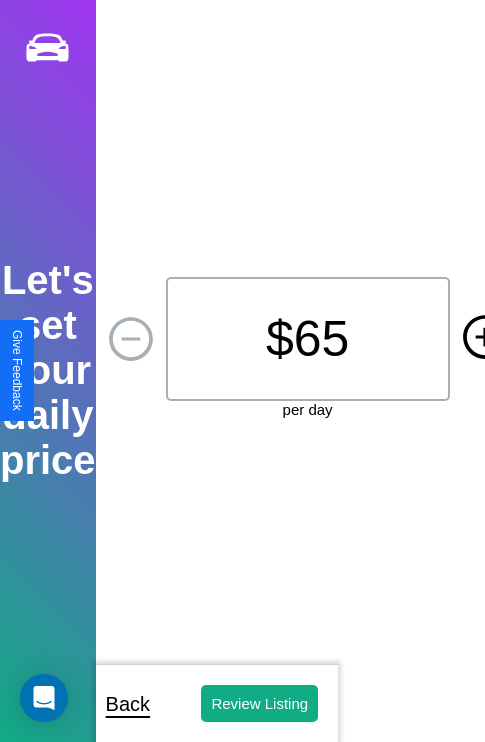 click 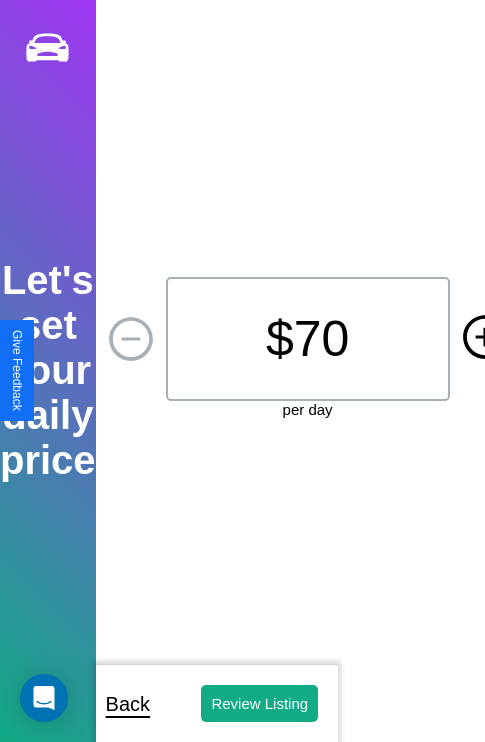 click 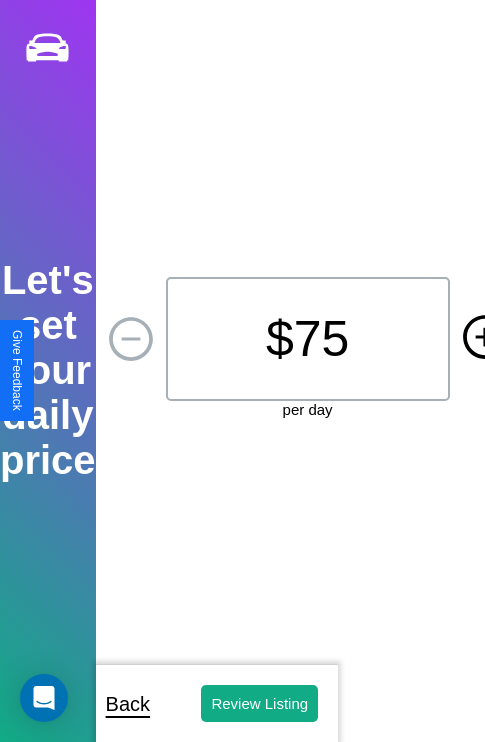 click 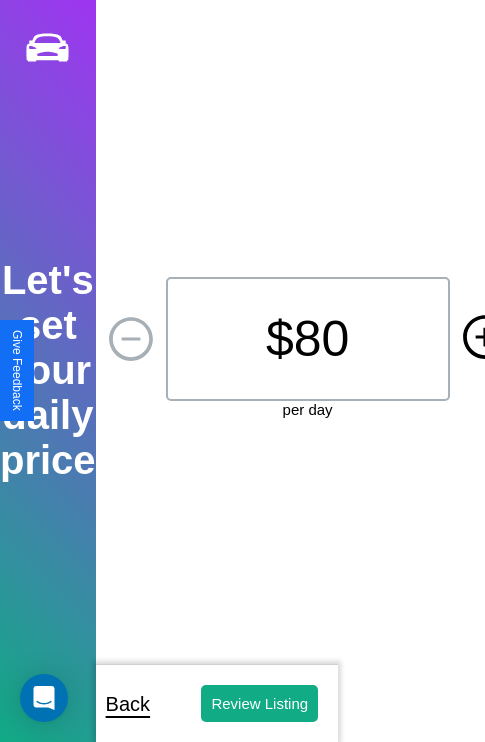 click 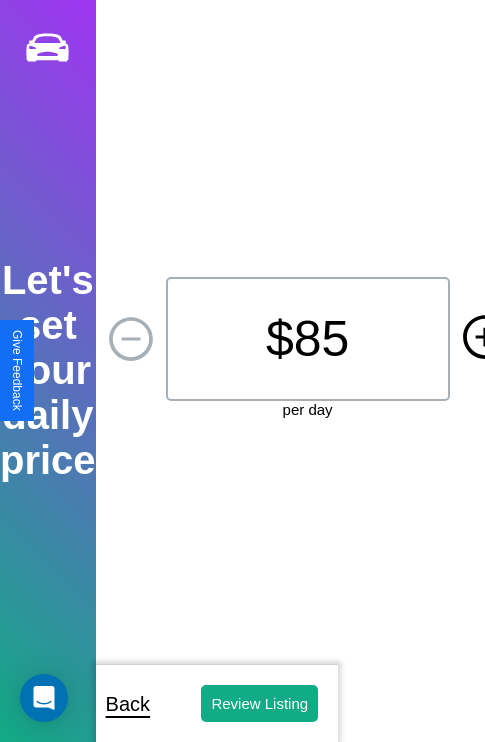 click 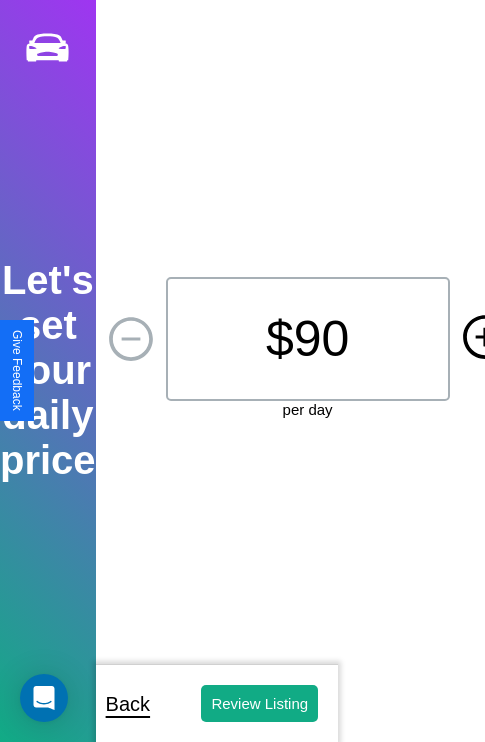 click 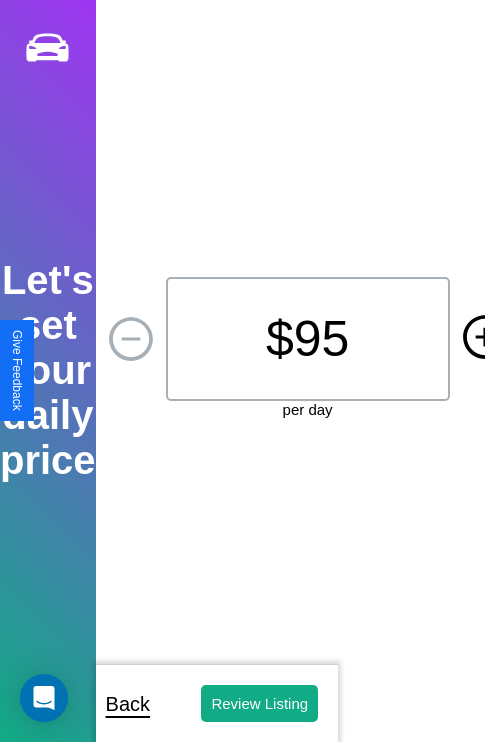 click 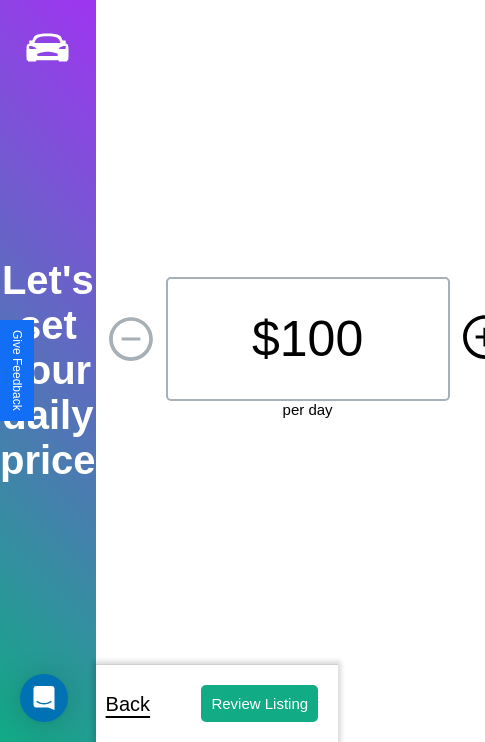 click 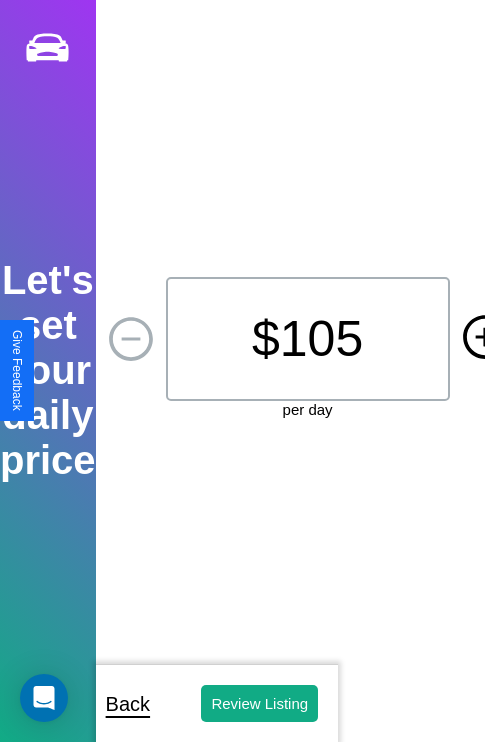 click 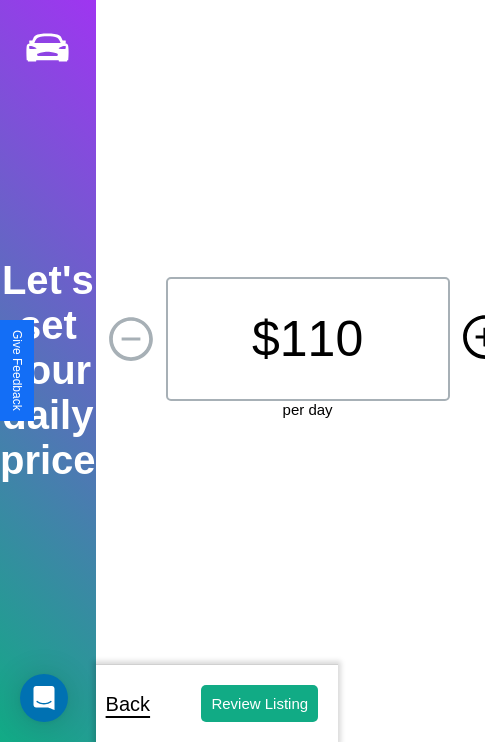 click 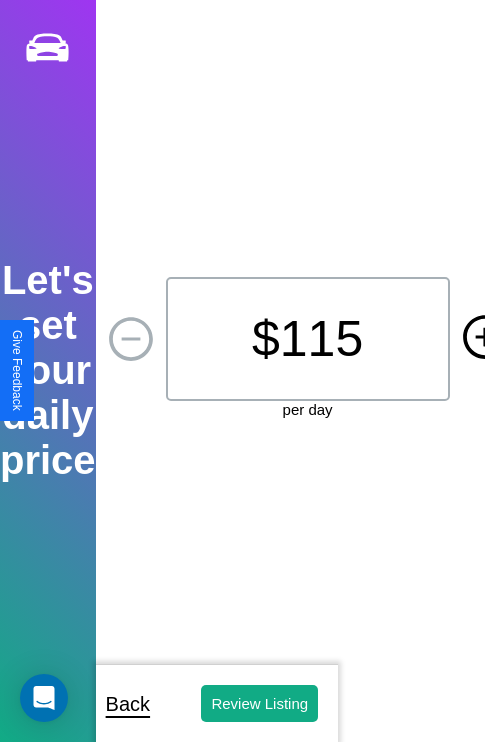 click 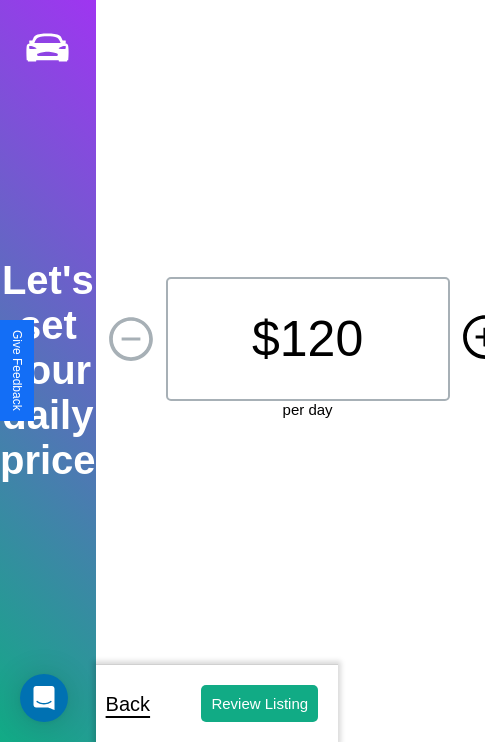 click 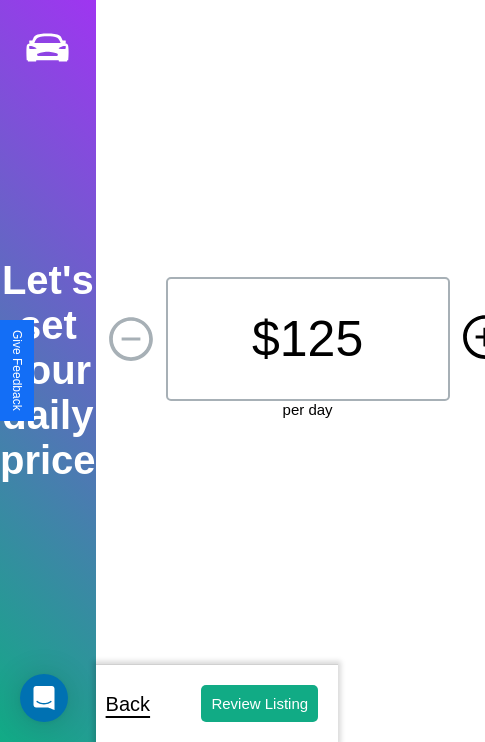 click 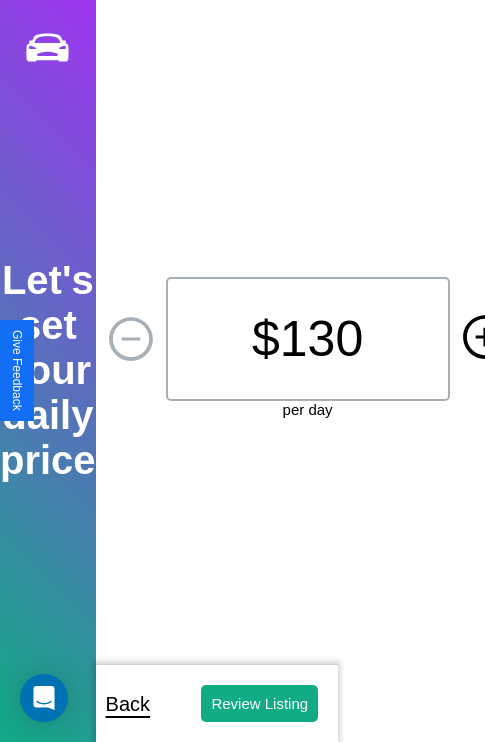 click 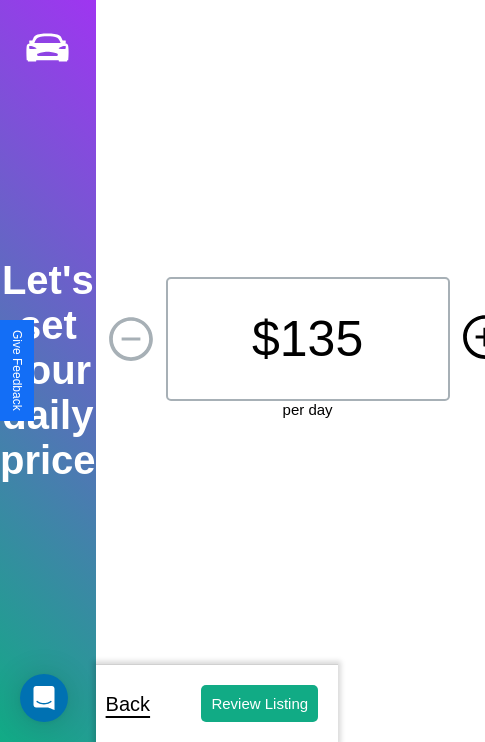 click 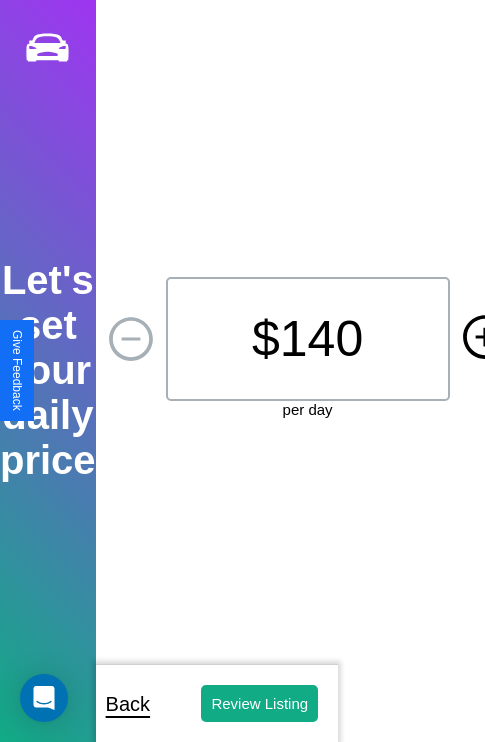 click 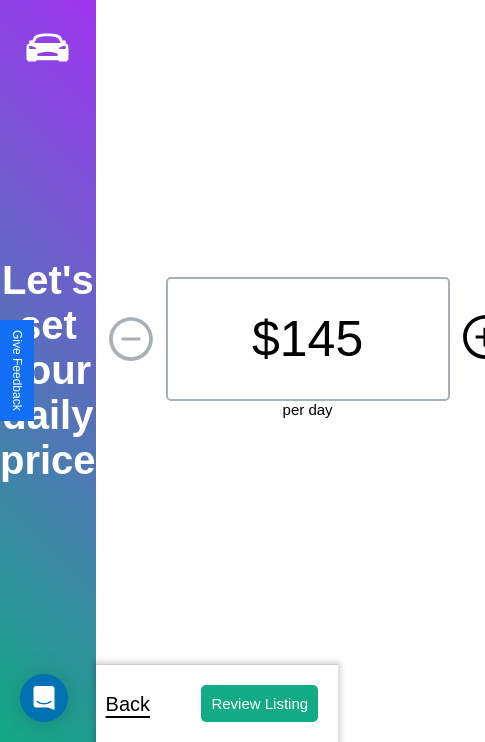 click 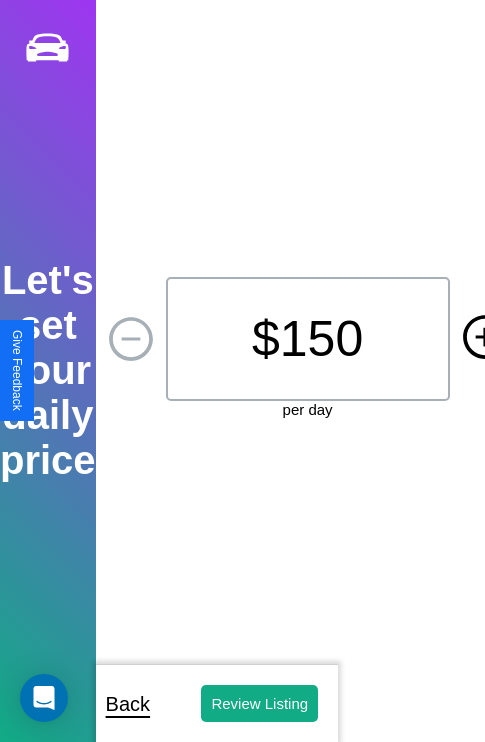 click 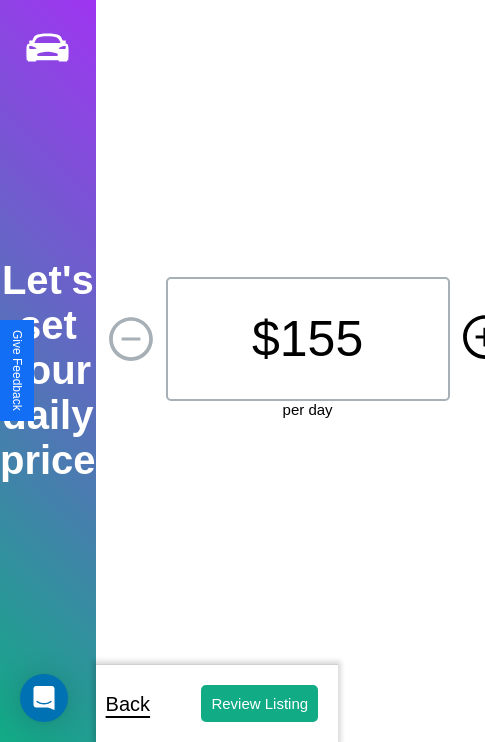 click 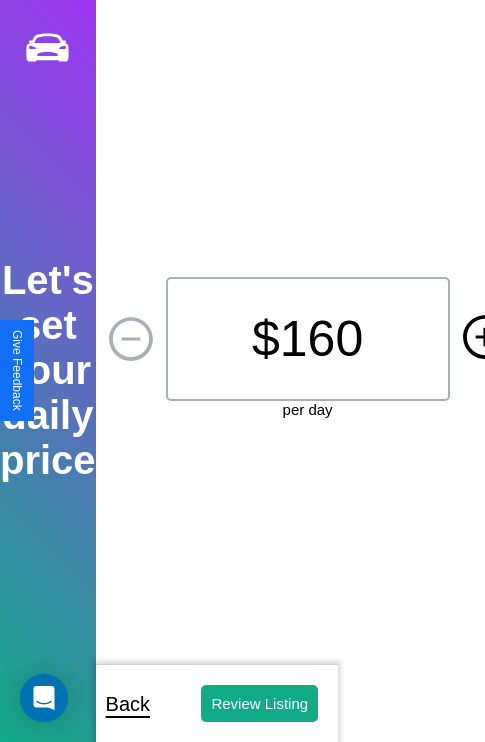click 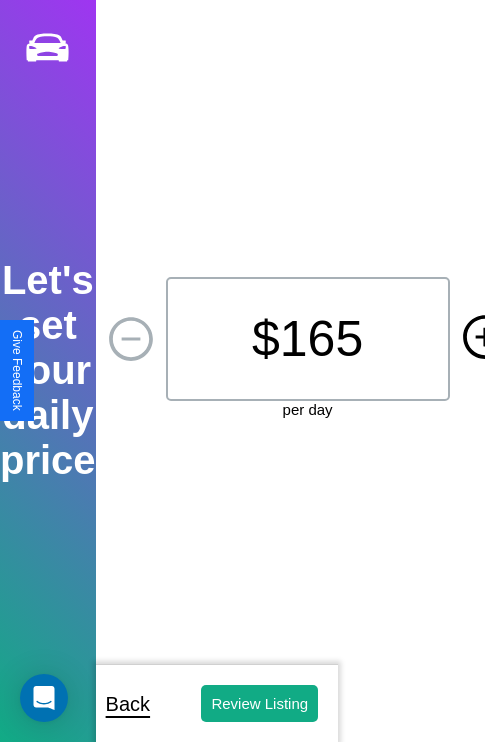 click 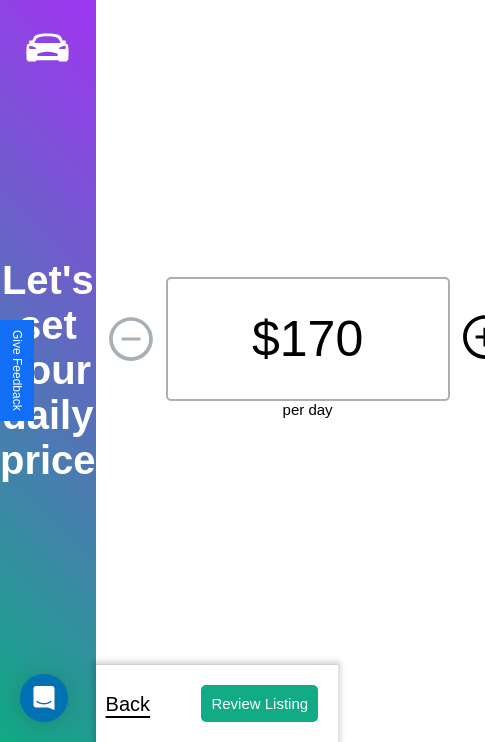 click 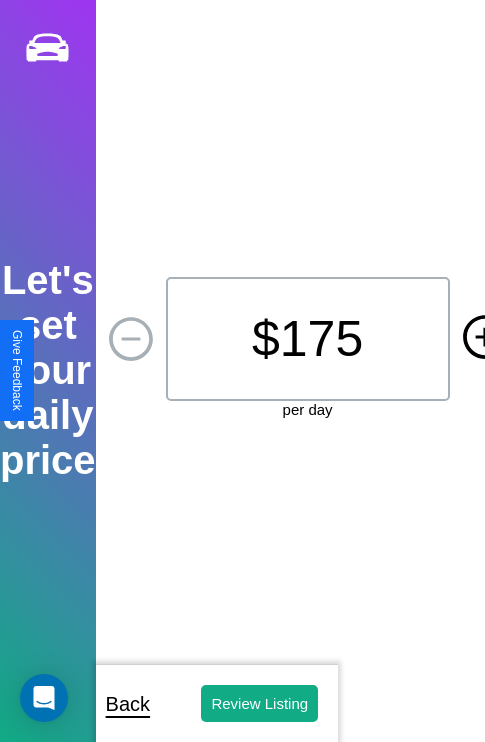 click 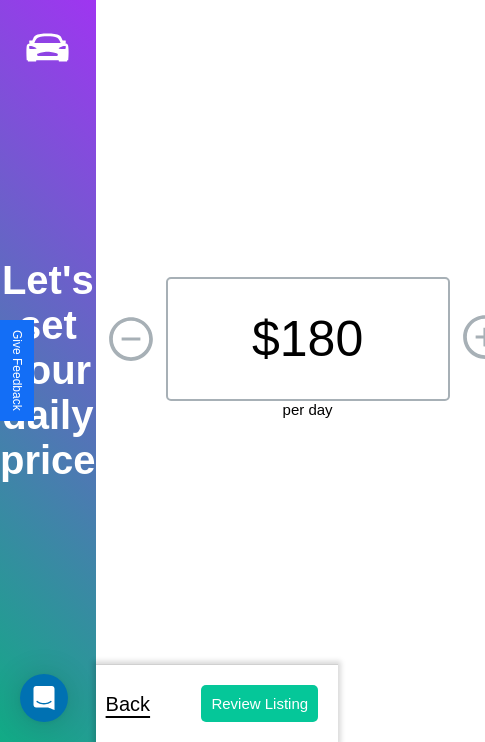 click on "Review Listing" at bounding box center [259, 703] 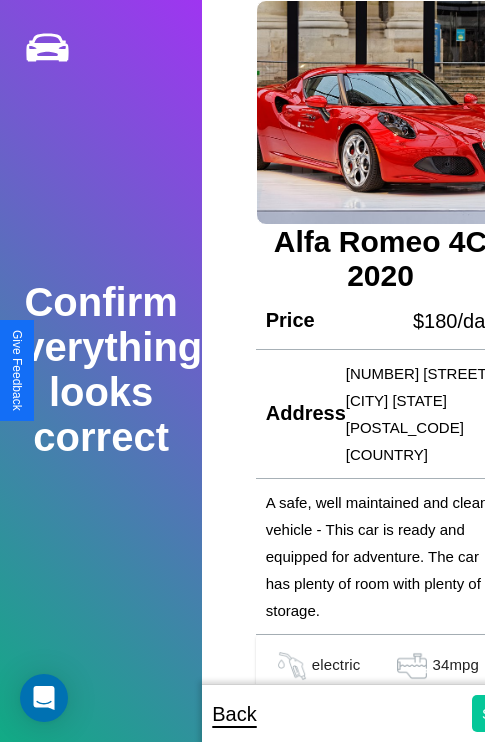 click on "Submit" at bounding box center (505, 713) 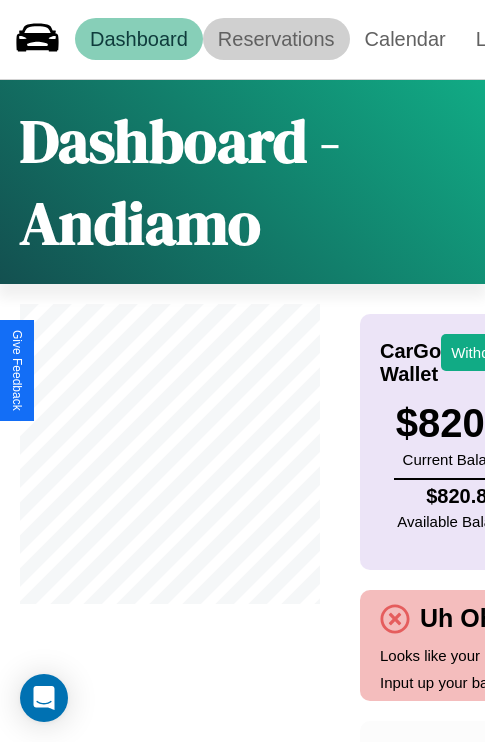 click on "Reservations" at bounding box center (276, 39) 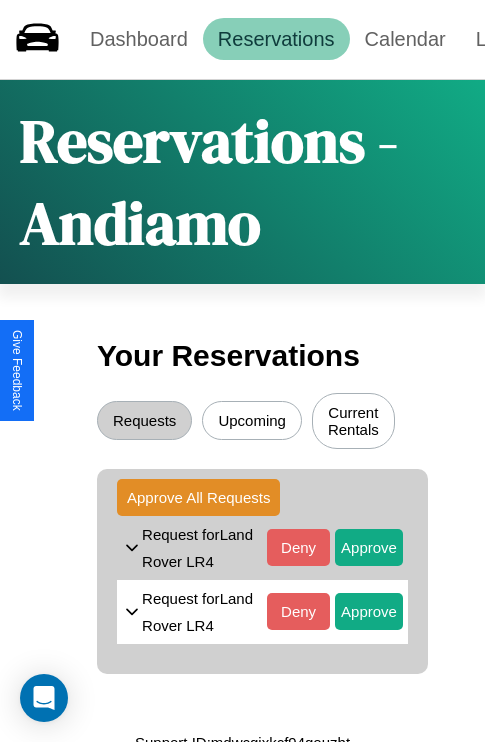 scroll, scrollTop: 23, scrollLeft: 0, axis: vertical 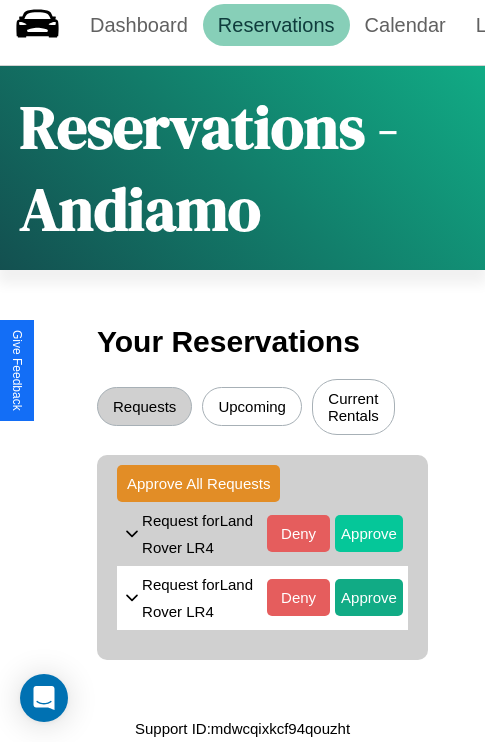 click on "Approve" at bounding box center [369, 533] 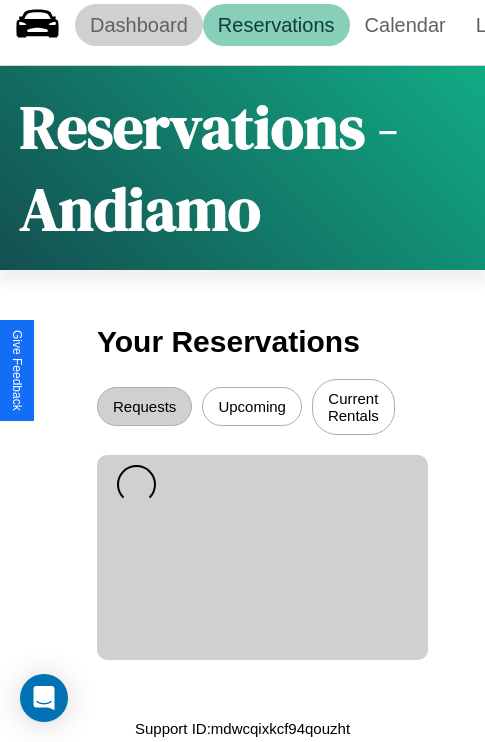 click on "Dashboard" at bounding box center [139, 25] 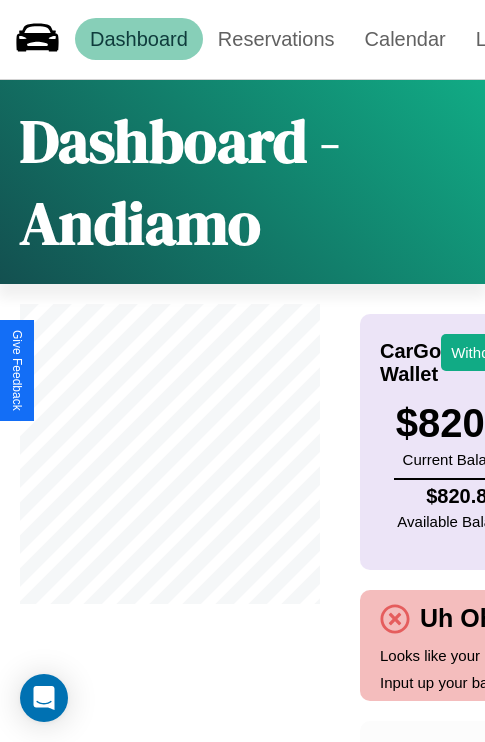 scroll, scrollTop: 0, scrollLeft: 235, axis: horizontal 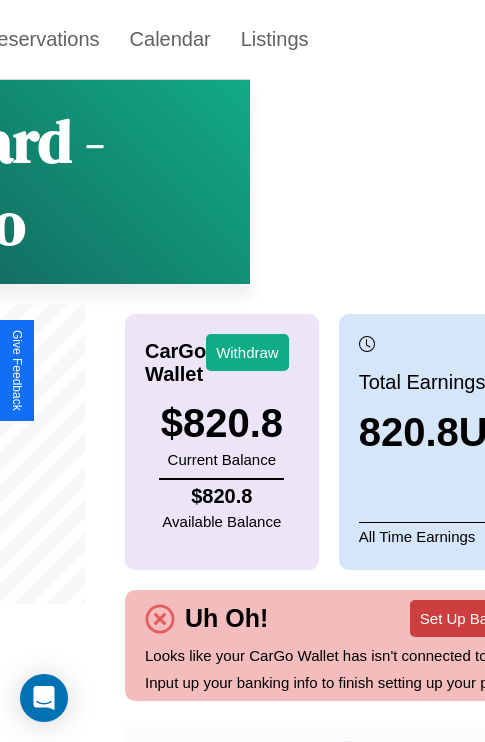 click on "Set Up Bank Info" at bounding box center [476, 618] 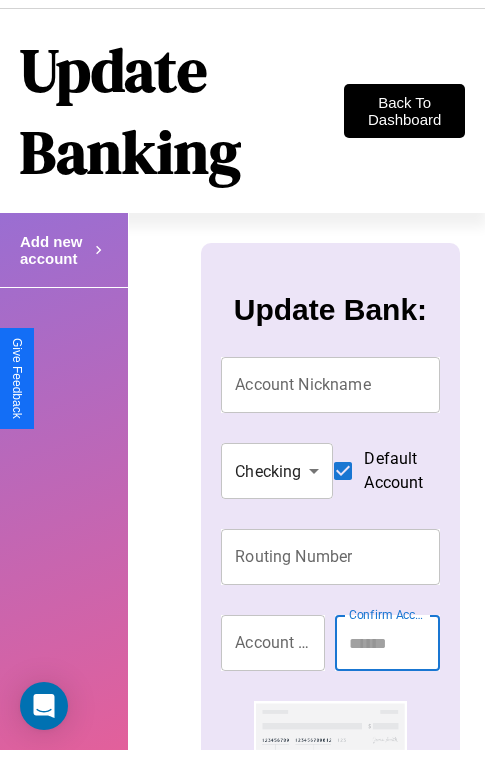 scroll, scrollTop: 0, scrollLeft: 0, axis: both 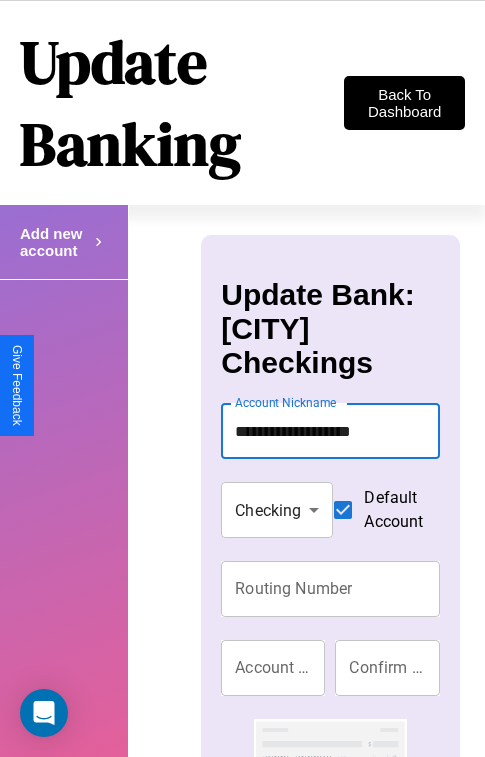 type on "**********" 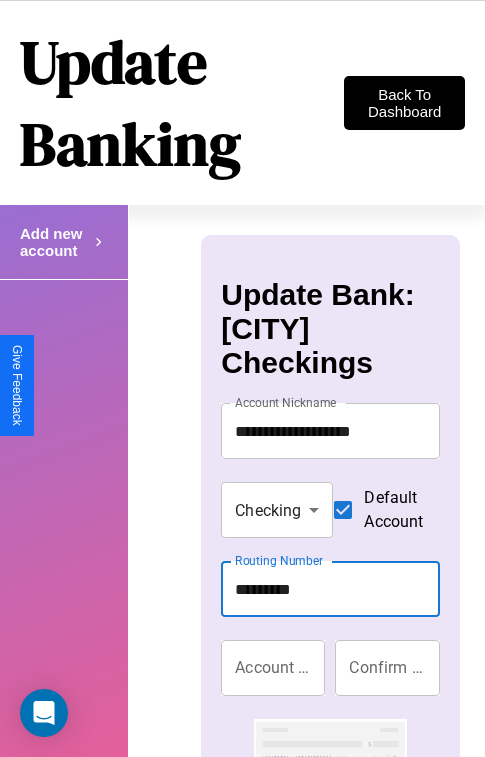 type on "*********" 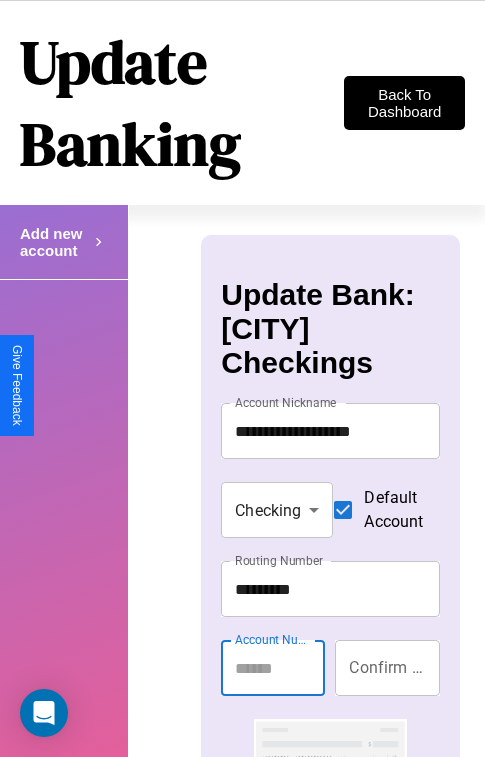 click on "Account Number" at bounding box center [273, 668] 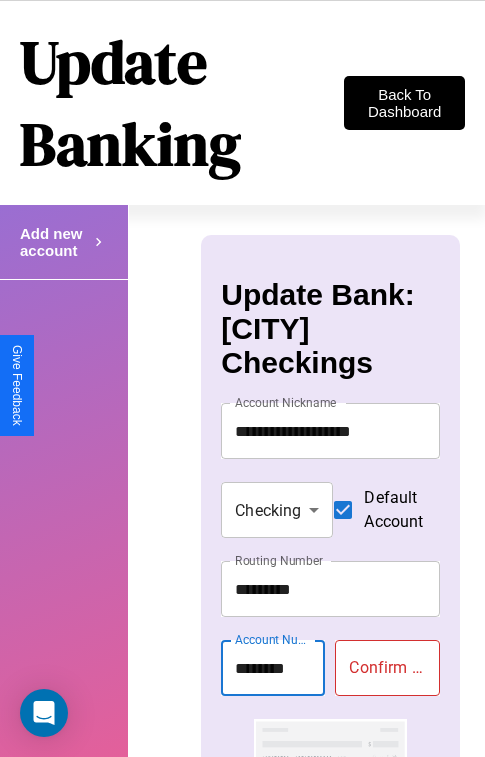 type on "********" 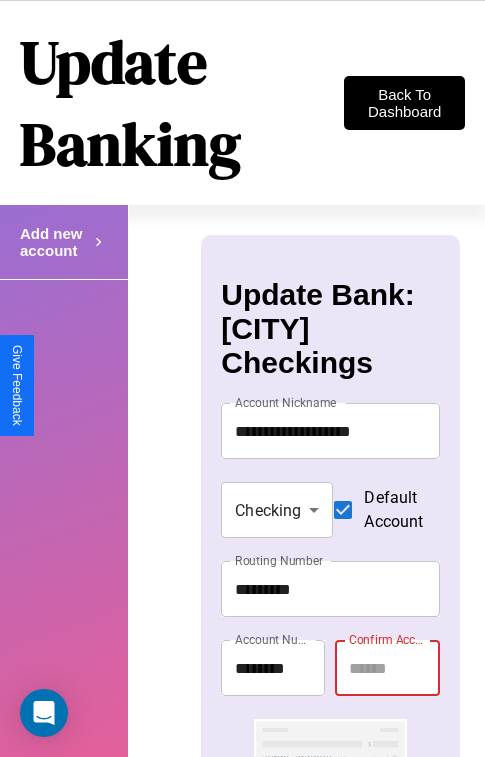 click on "Confirm Account Number" at bounding box center [387, 668] 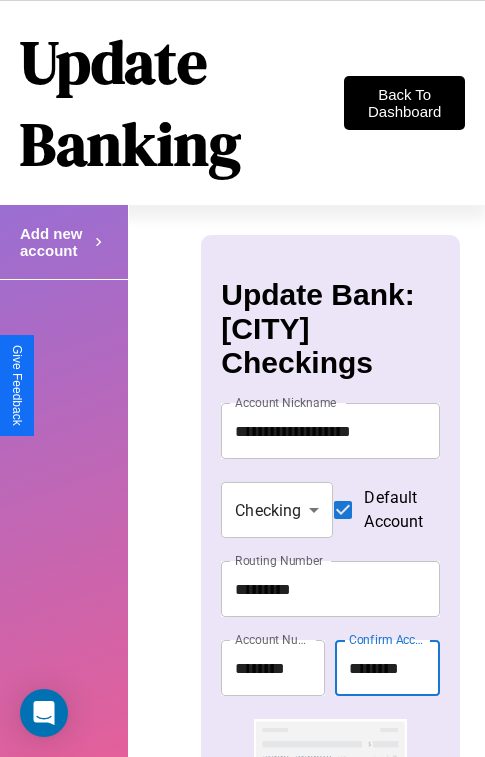 scroll, scrollTop: 81, scrollLeft: 0, axis: vertical 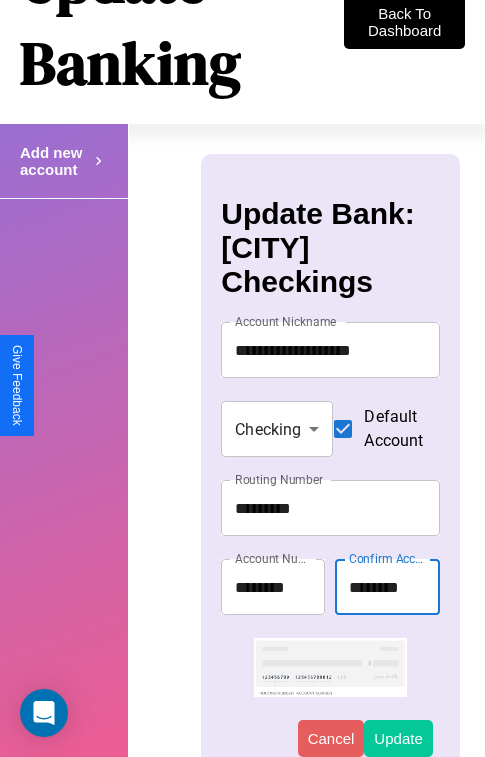 type on "********" 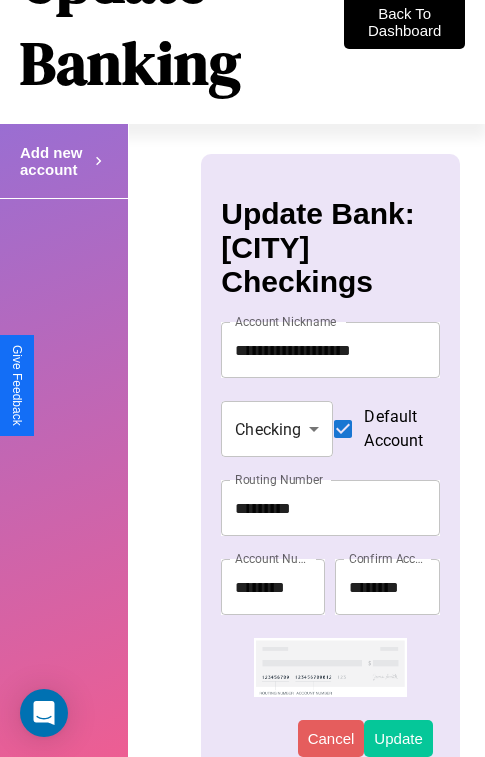 click on "Update" at bounding box center (398, 738) 